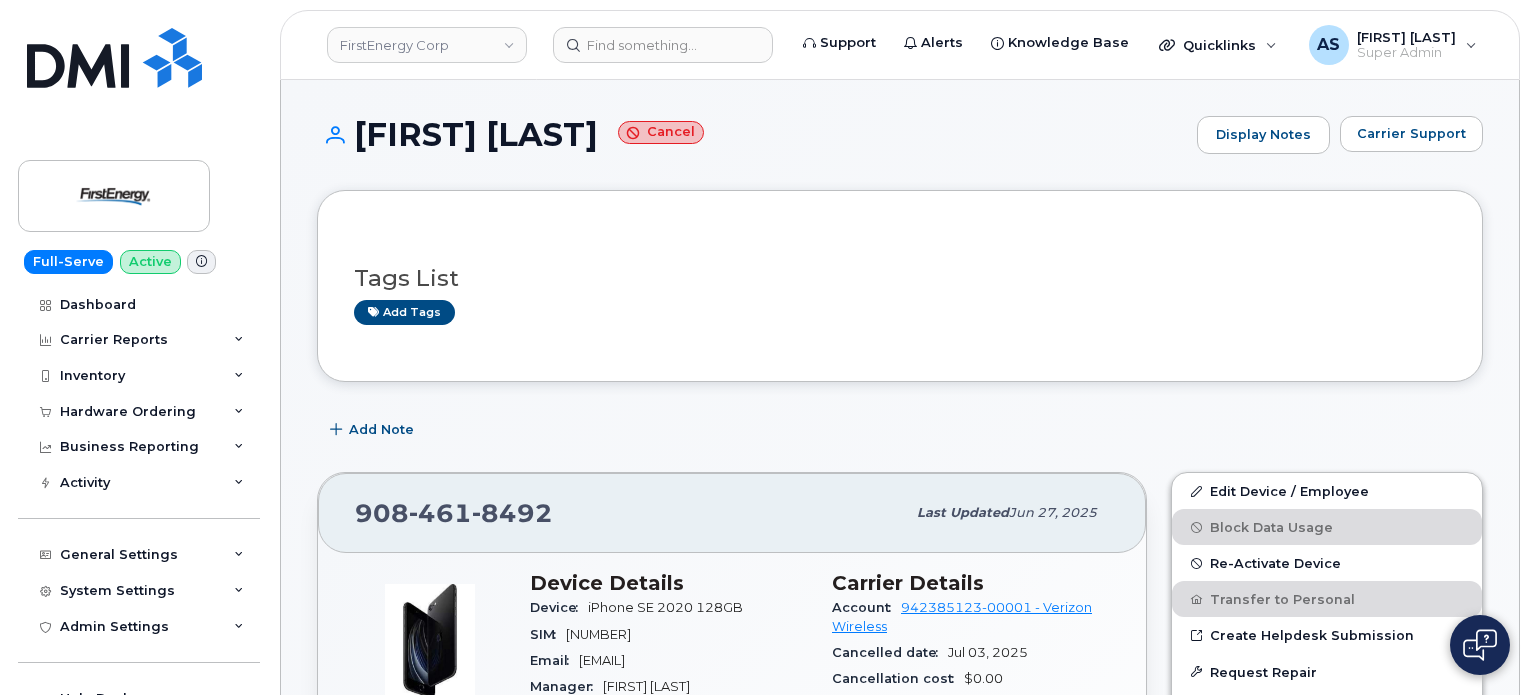 scroll, scrollTop: 500, scrollLeft: 0, axis: vertical 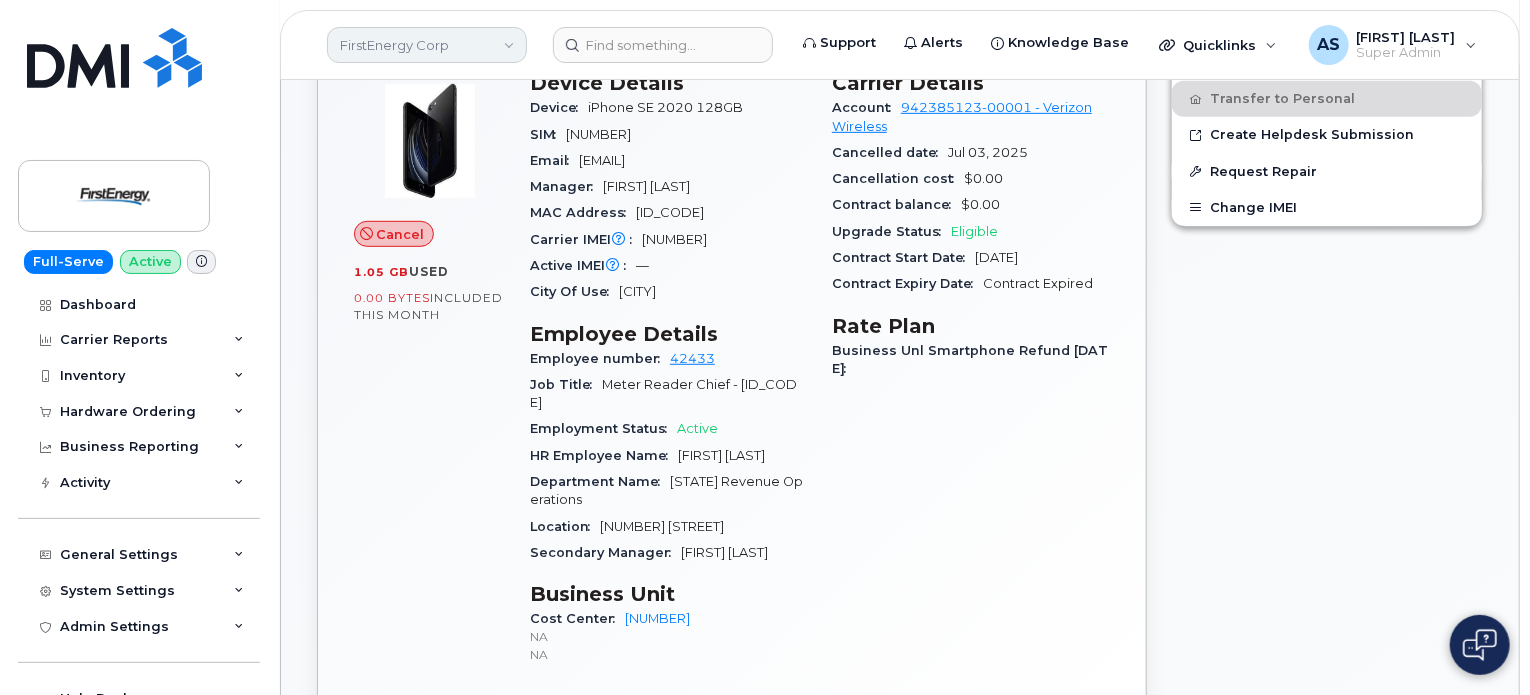 click on "FirstEnergy Corp" at bounding box center [427, 45] 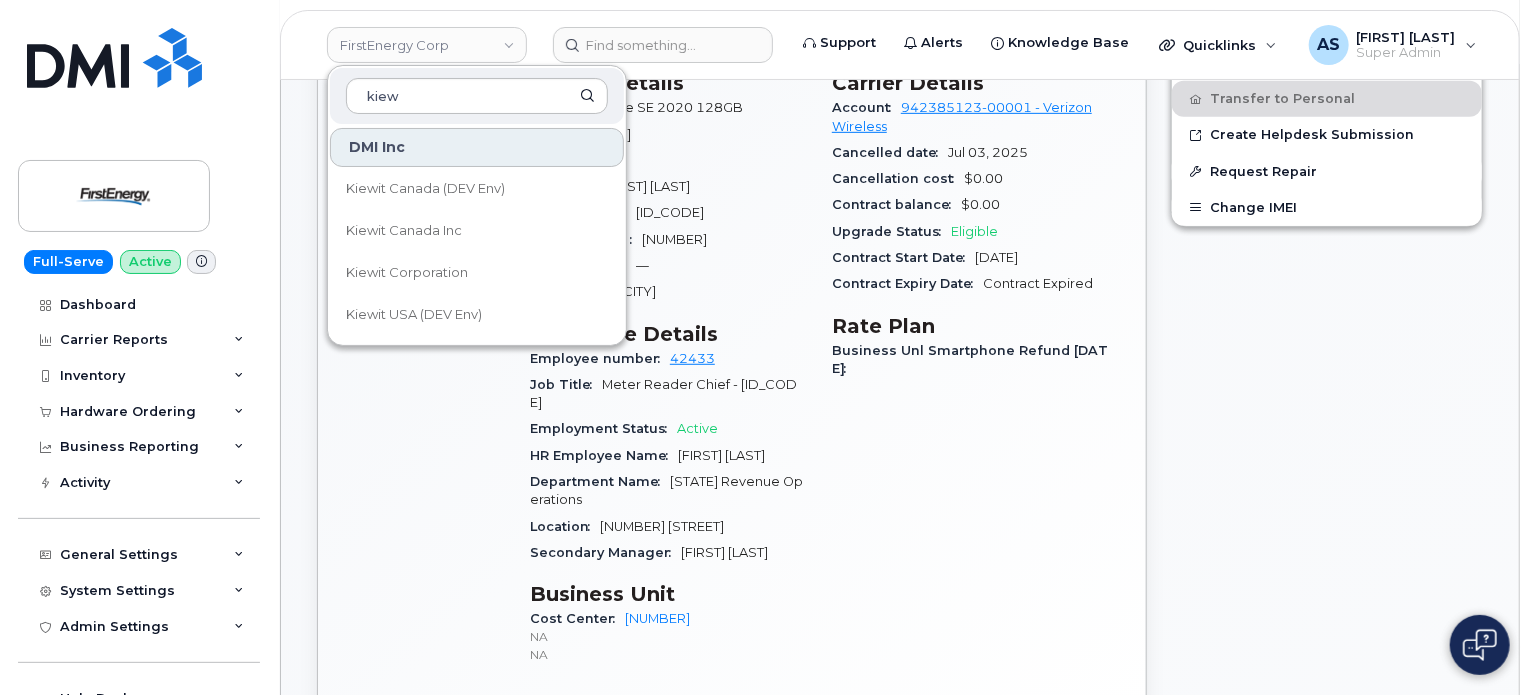 scroll, scrollTop: 0, scrollLeft: 0, axis: both 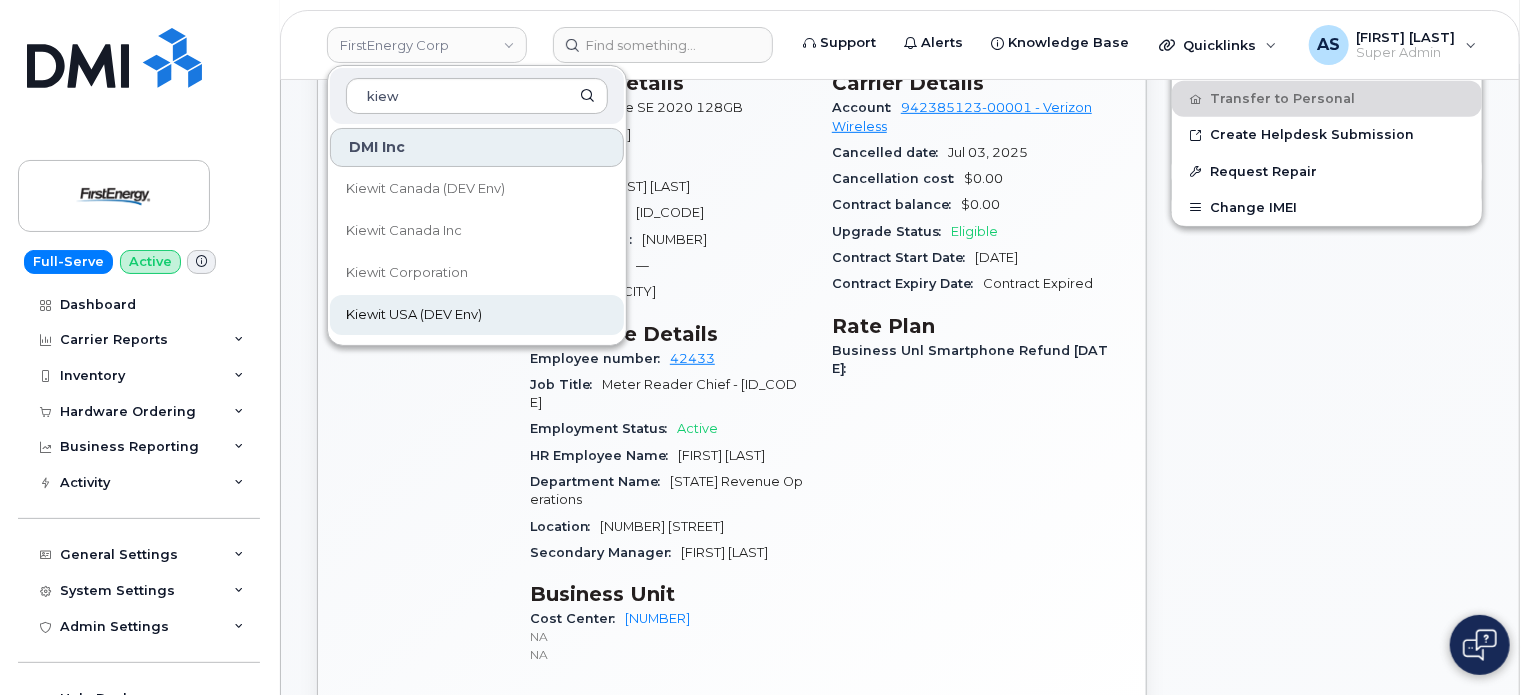type on "kiew" 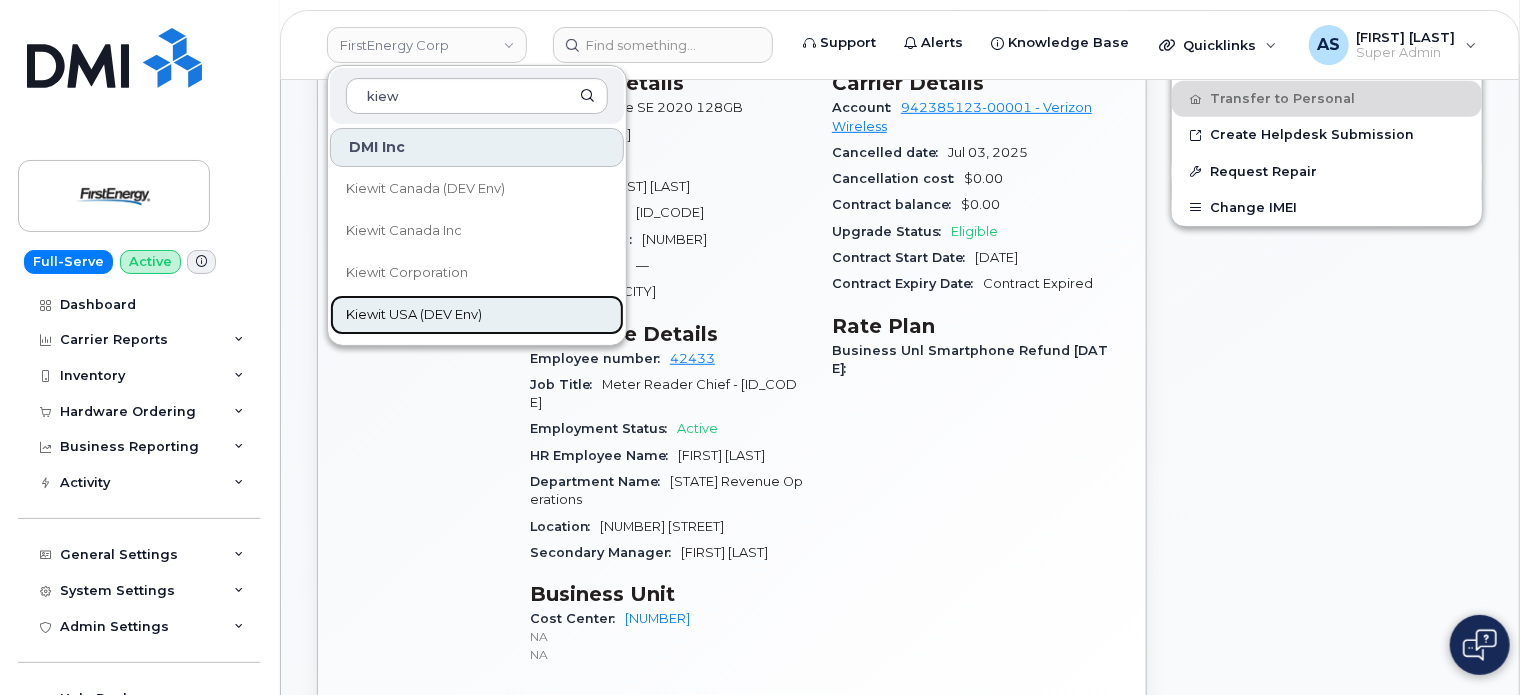click on "Kiewit USA (DEV Env)" 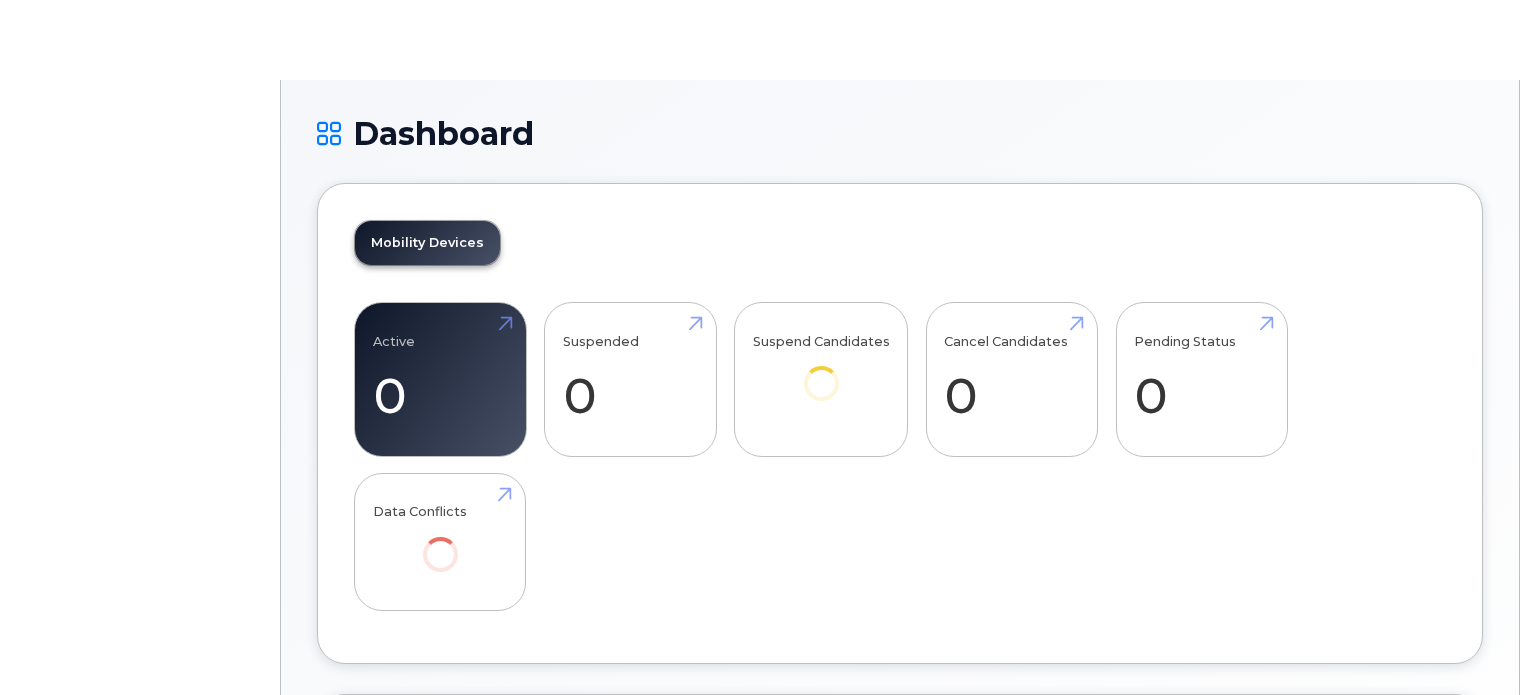 scroll, scrollTop: 0, scrollLeft: 0, axis: both 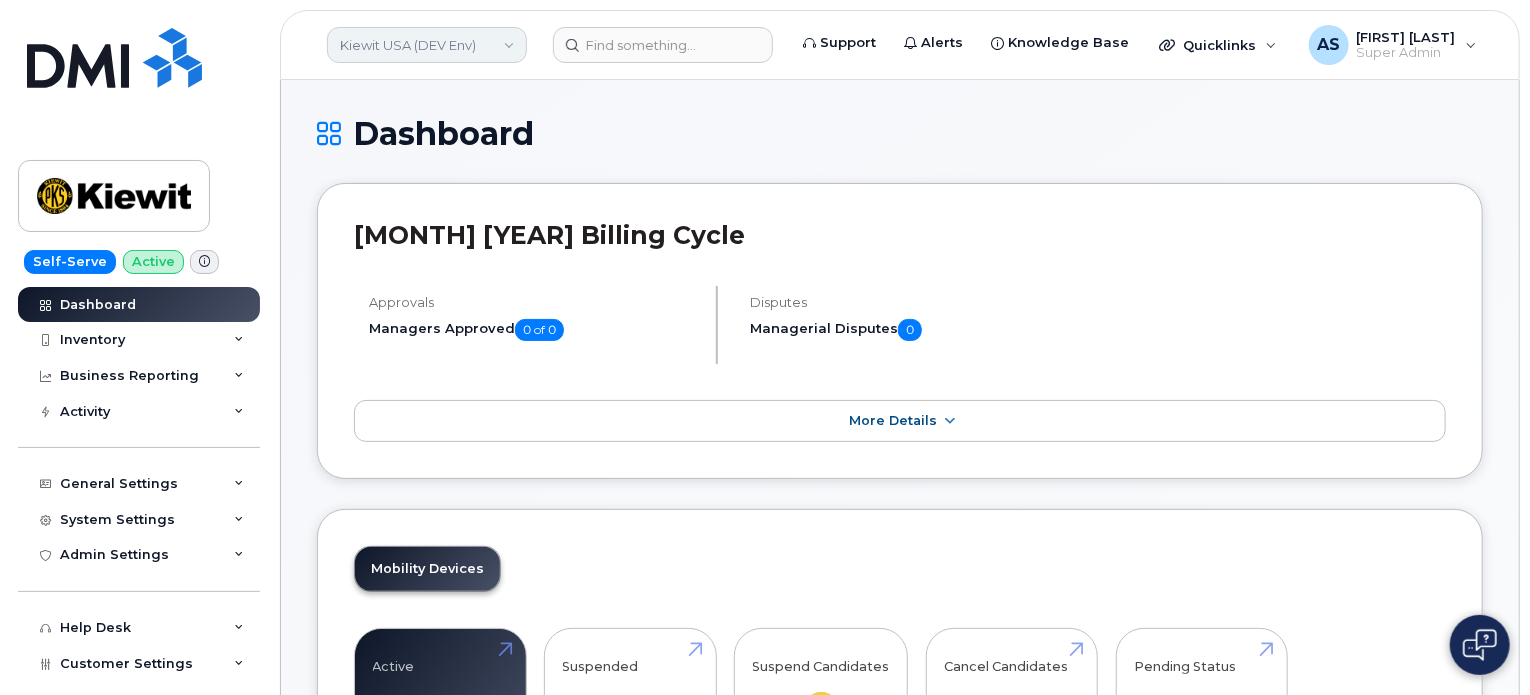 click on "Kiewit USA (DEV Env)" at bounding box center [427, 45] 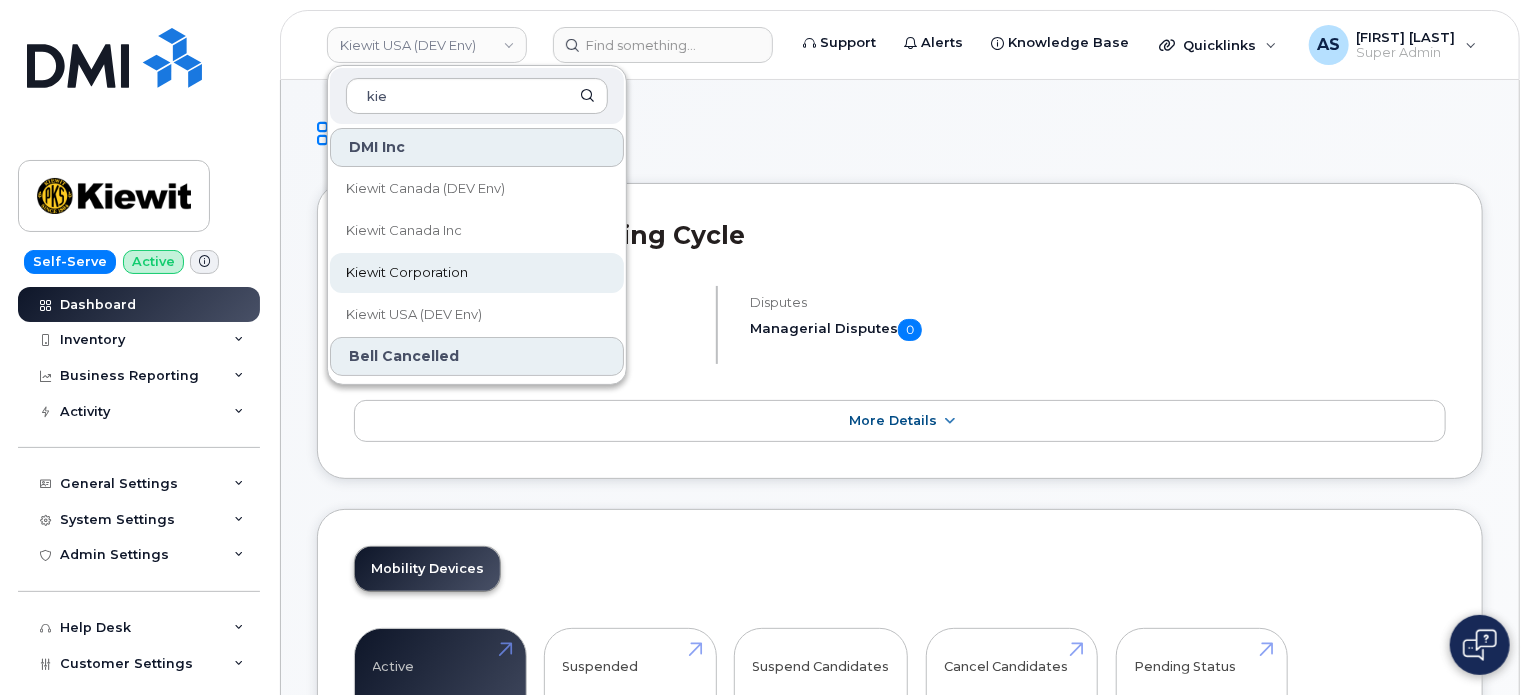 type on "kie" 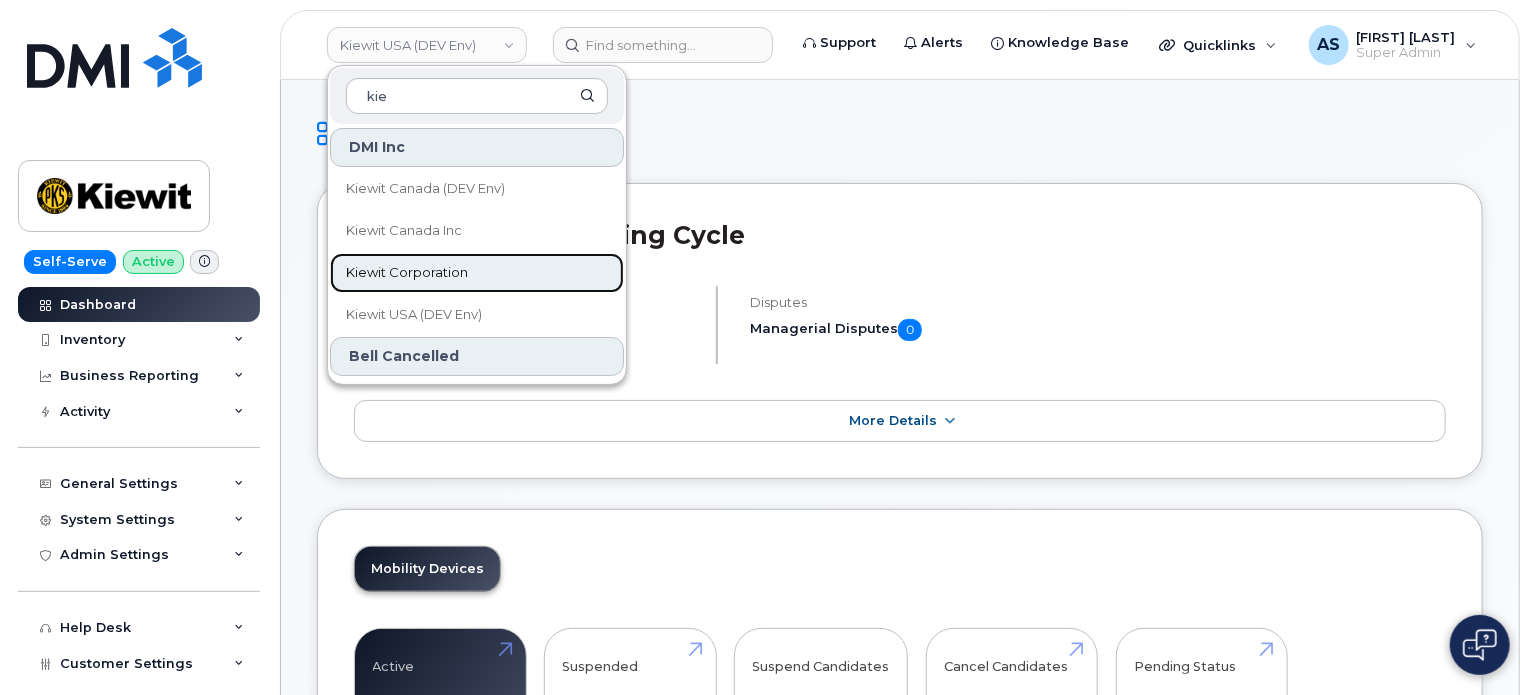 click on "Kiewit Corporation" 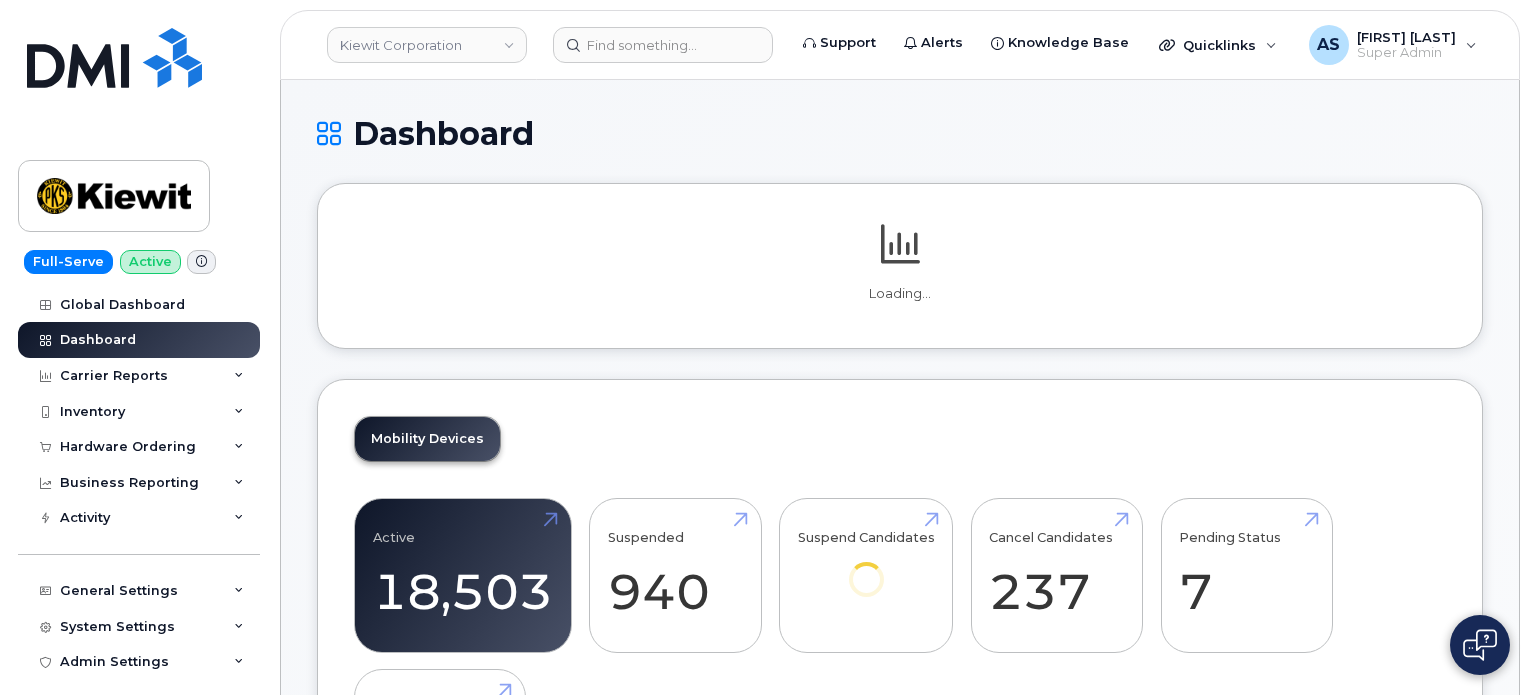 scroll, scrollTop: 0, scrollLeft: 0, axis: both 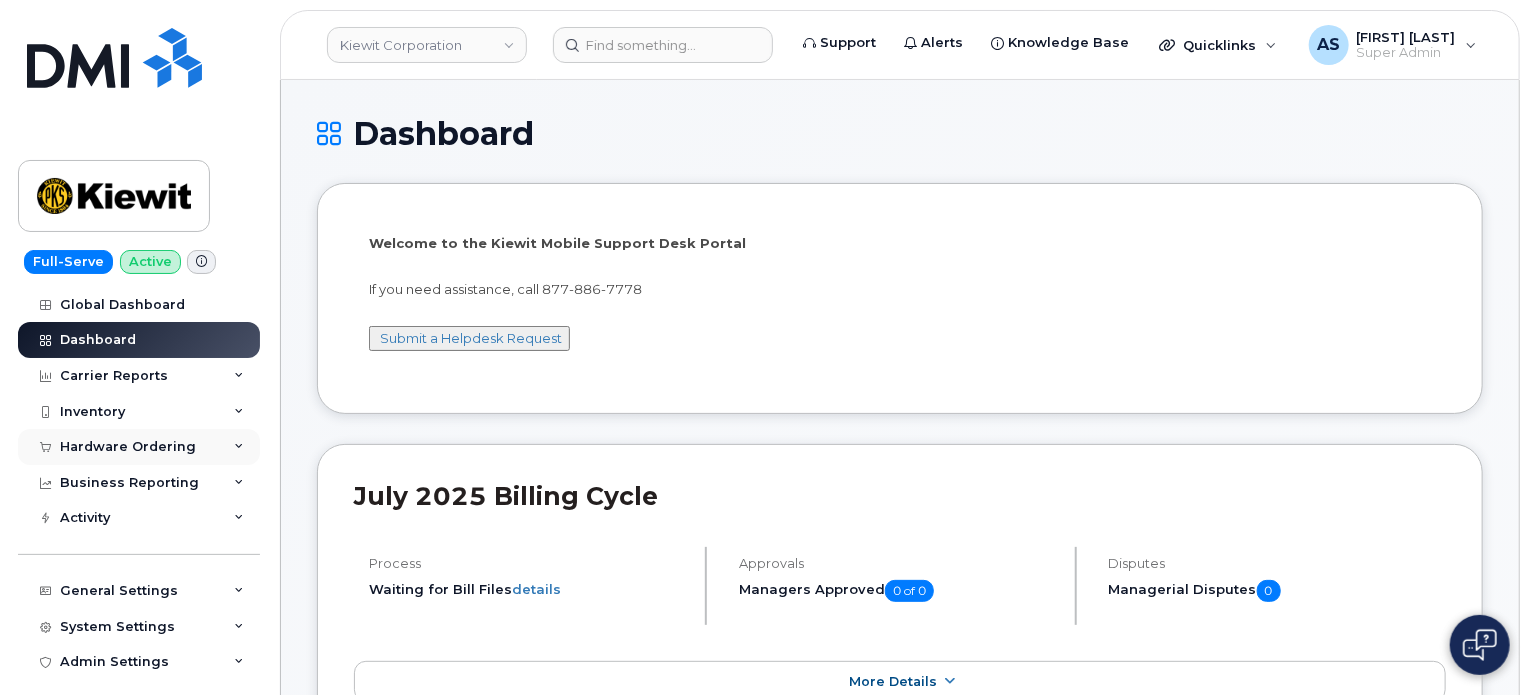 click on "Hardware Ordering" at bounding box center [128, 447] 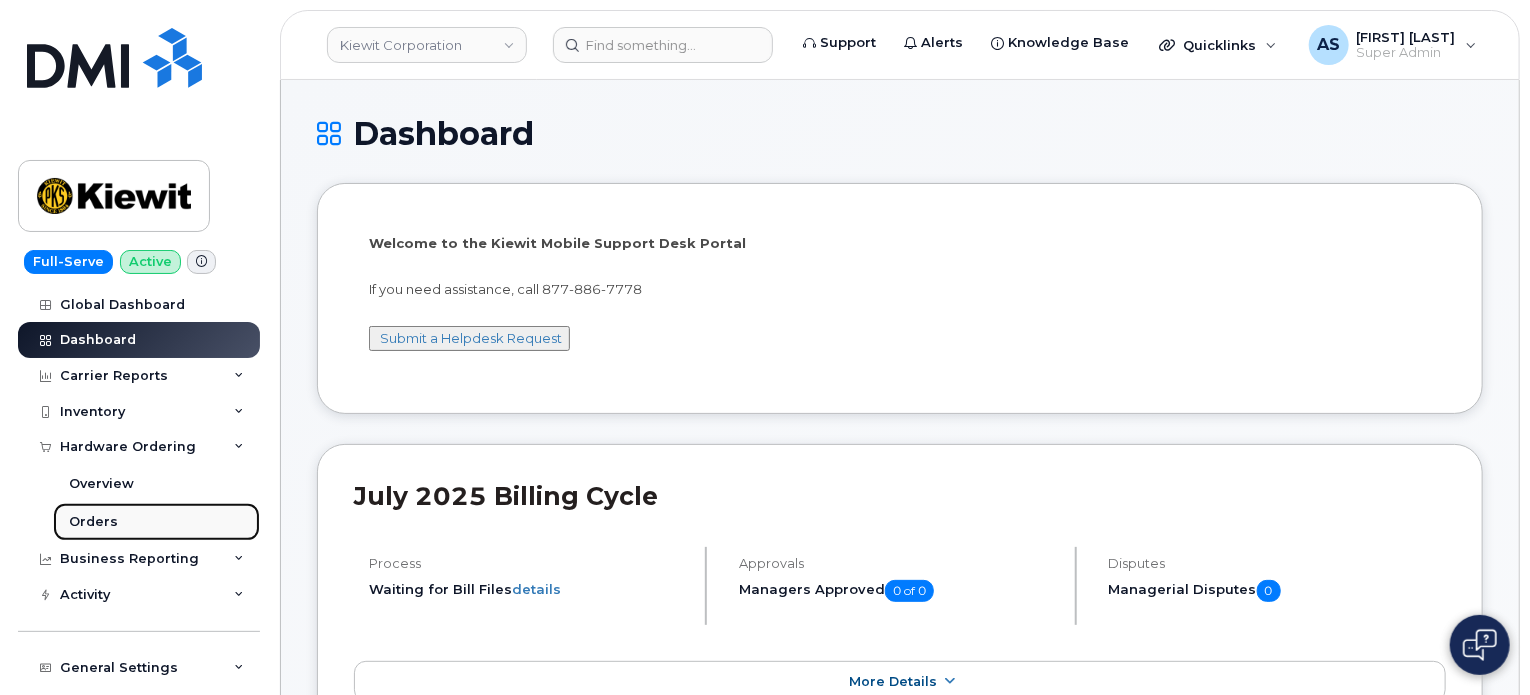 click on "Orders" at bounding box center [156, 522] 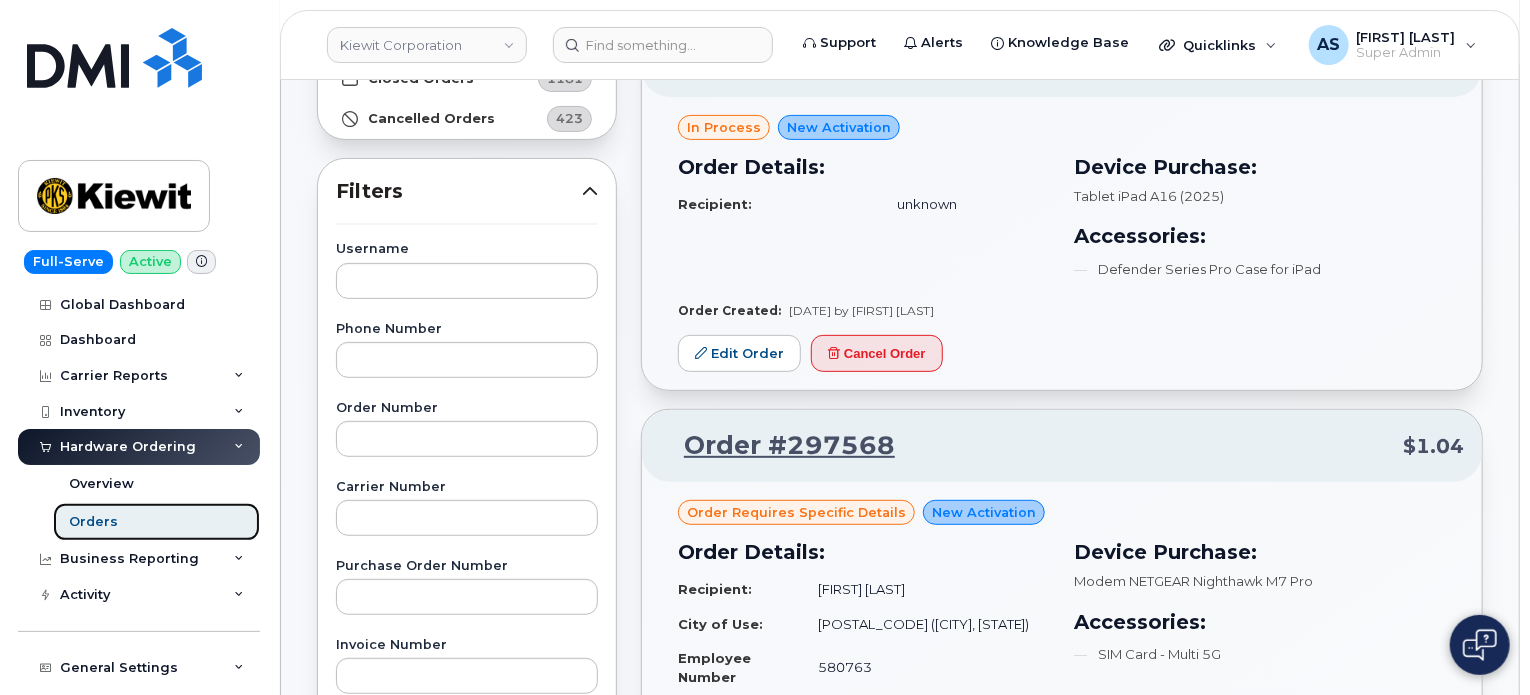 scroll, scrollTop: 300, scrollLeft: 0, axis: vertical 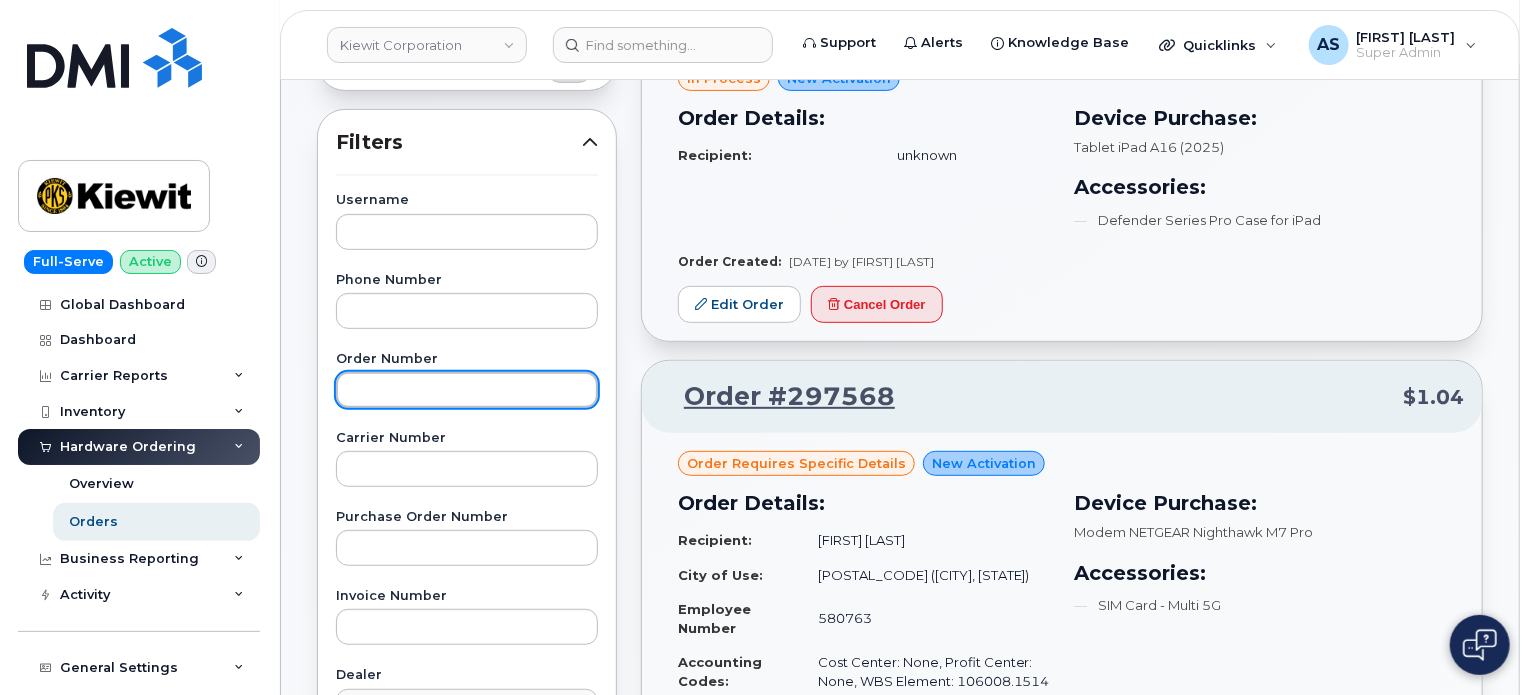 click at bounding box center (467, 390) 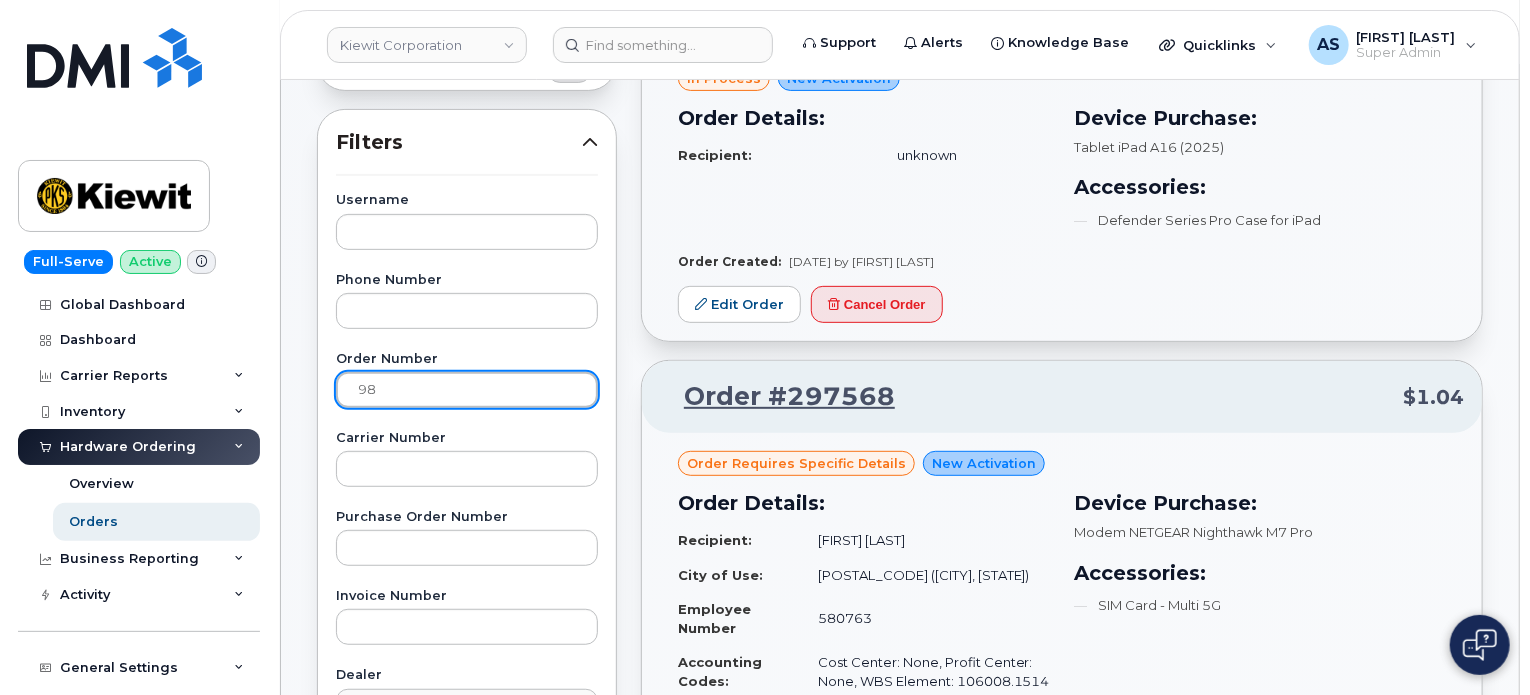 type on "9" 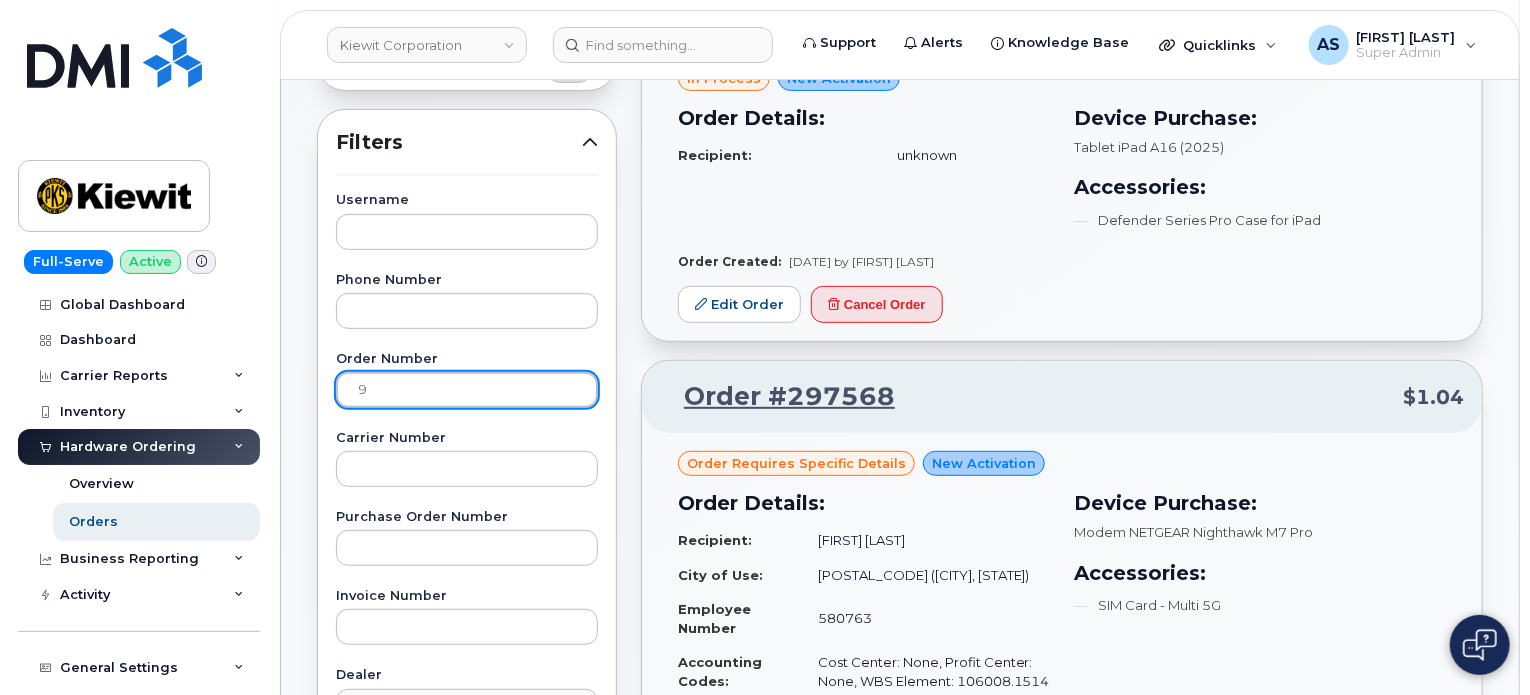 type 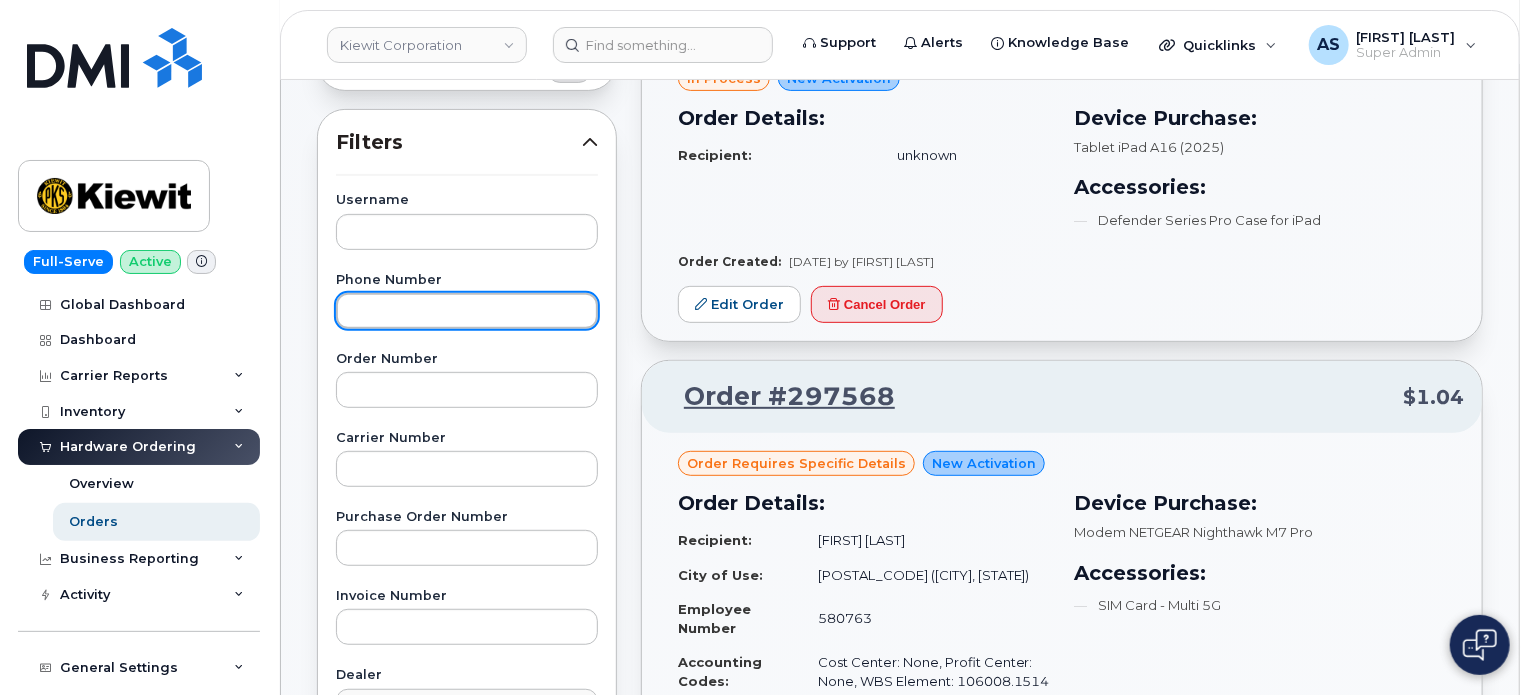 click at bounding box center [467, 311] 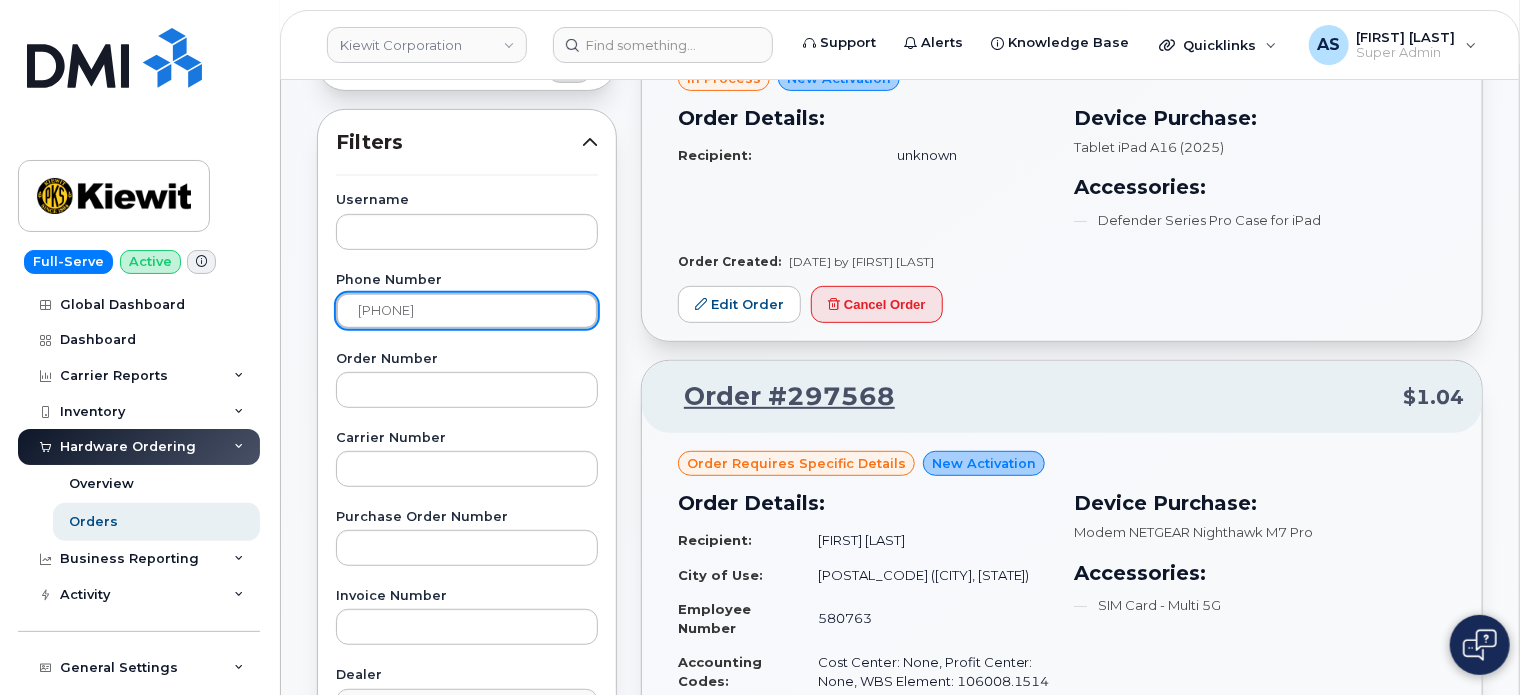 click on "Apply Filter" at bounding box center (467, 1207) 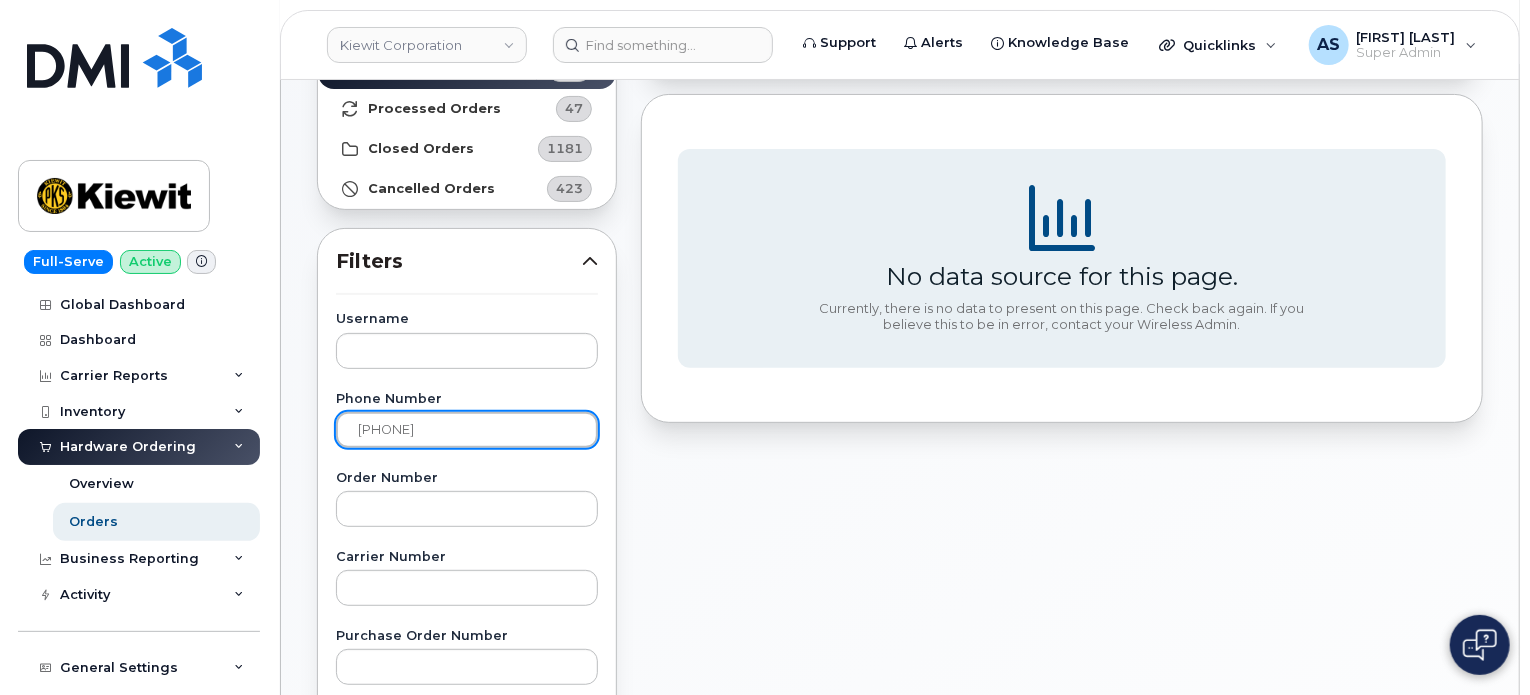 scroll, scrollTop: 0, scrollLeft: 0, axis: both 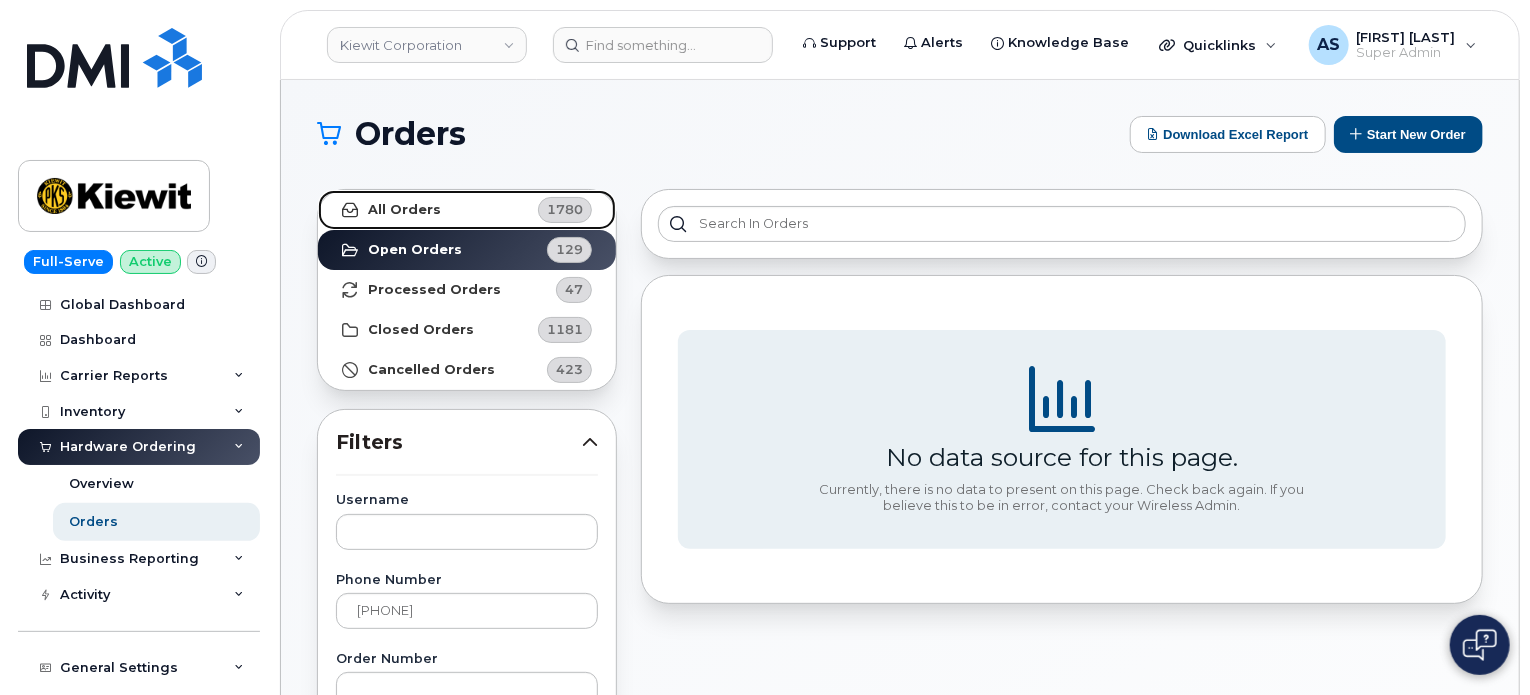 click on "All Orders 1780" at bounding box center (467, 210) 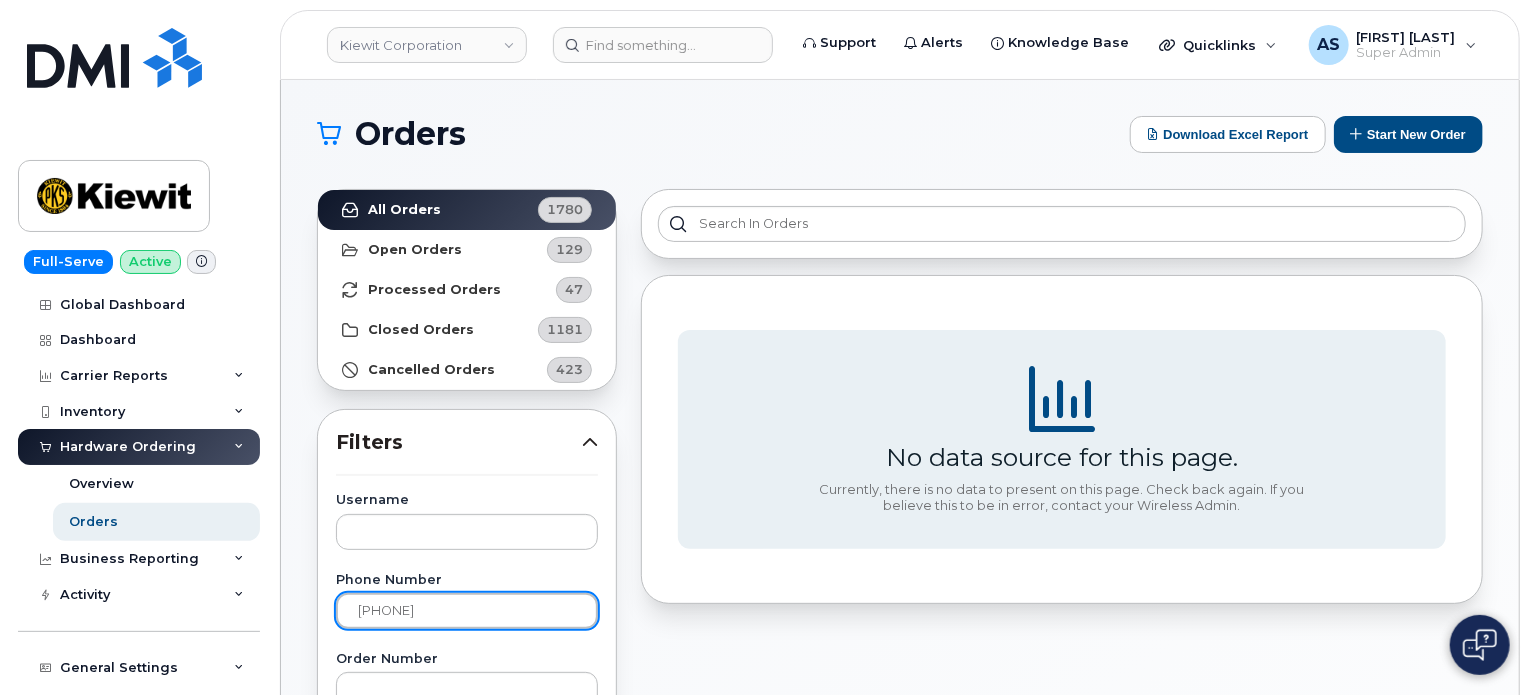 click on "[PHONE]" at bounding box center [467, 611] 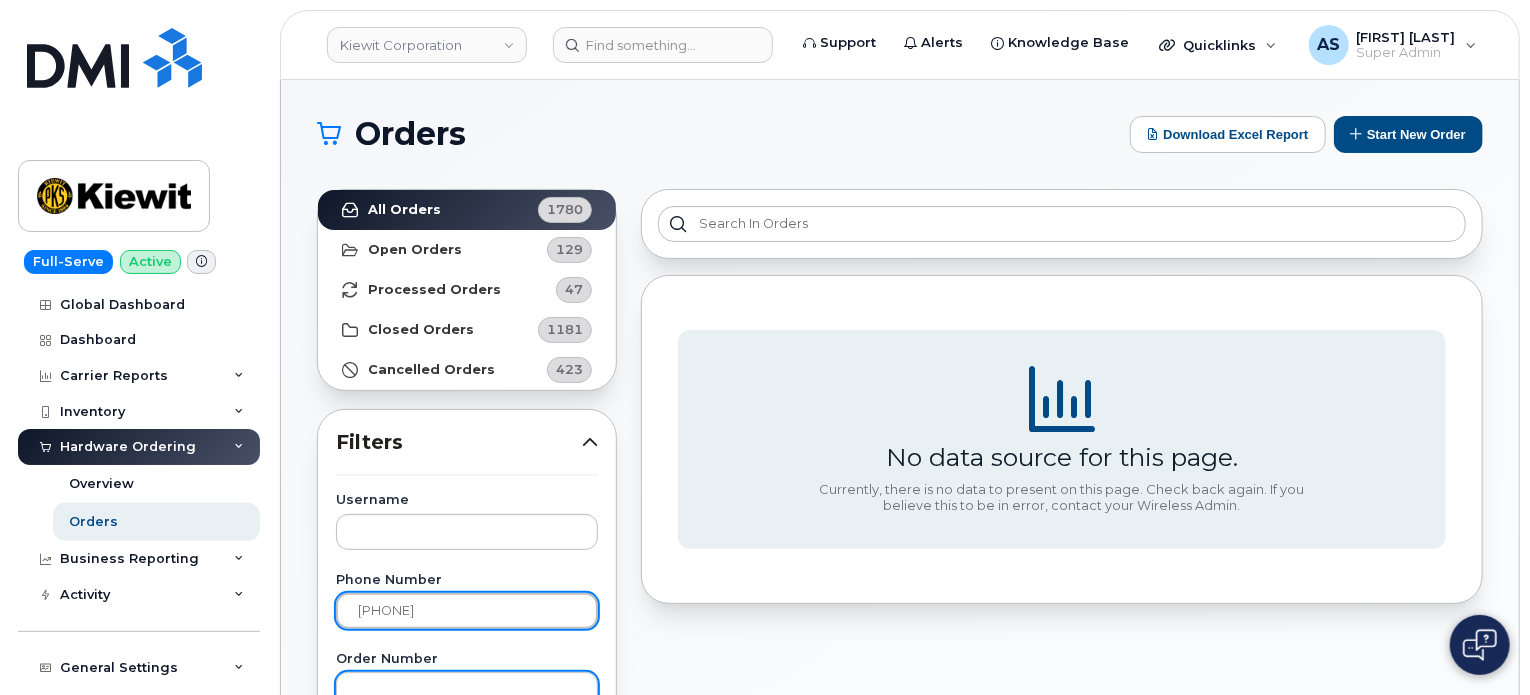 type on "[PHONE]" 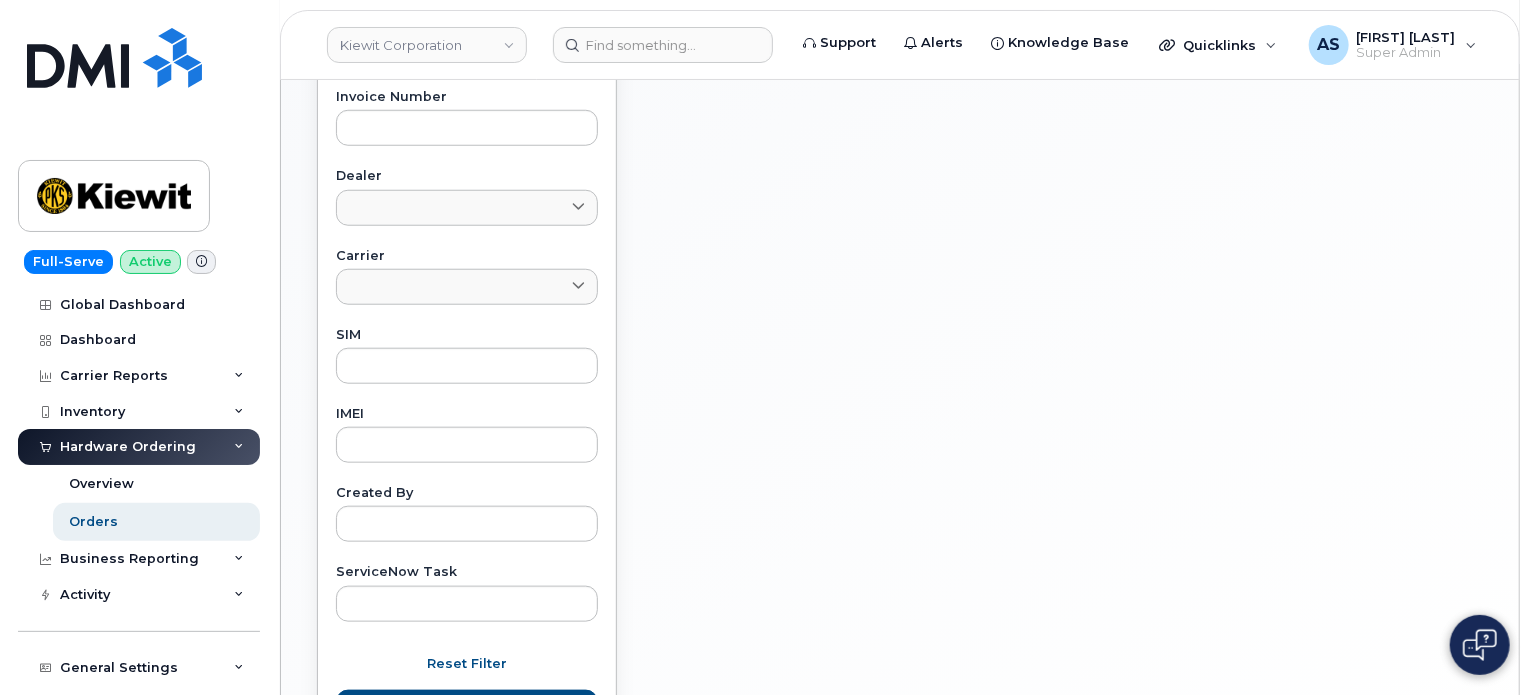 scroll, scrollTop: 600, scrollLeft: 0, axis: vertical 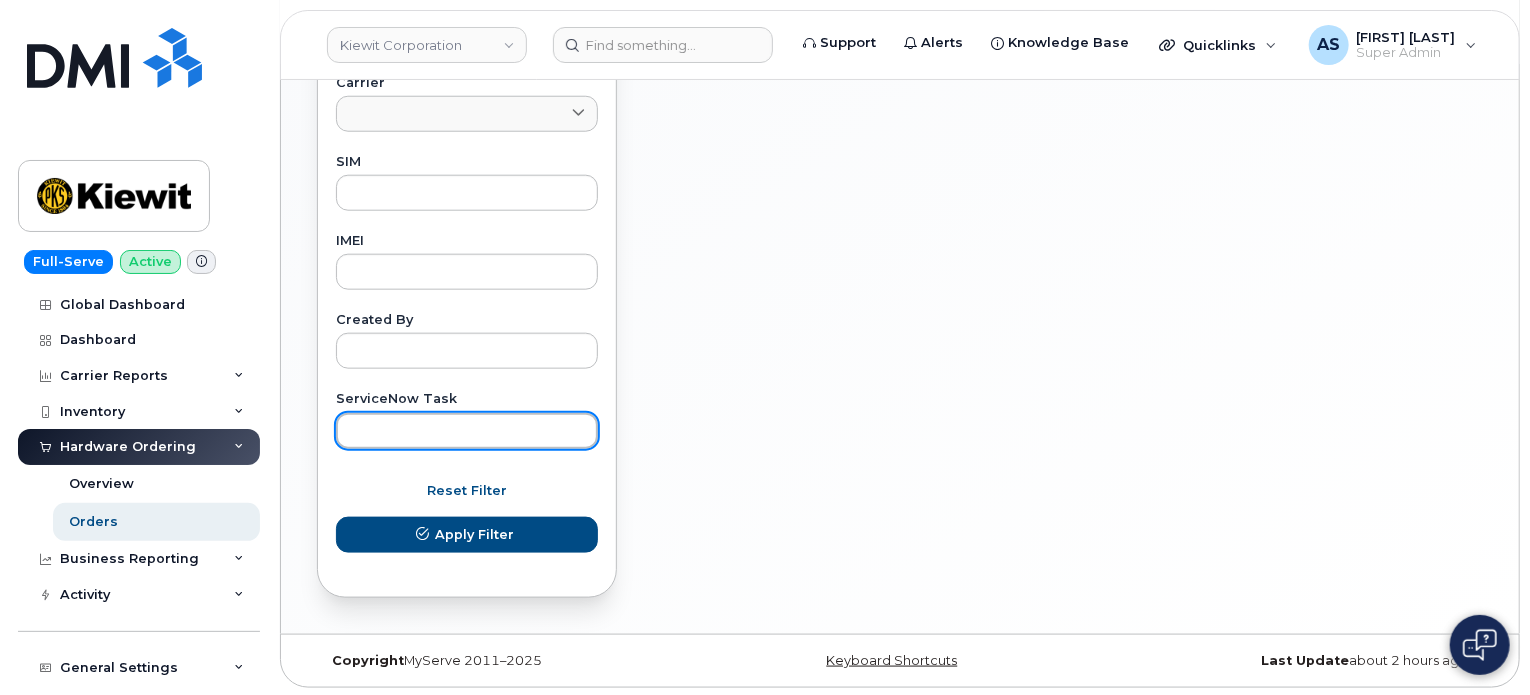 click at bounding box center (467, 431) 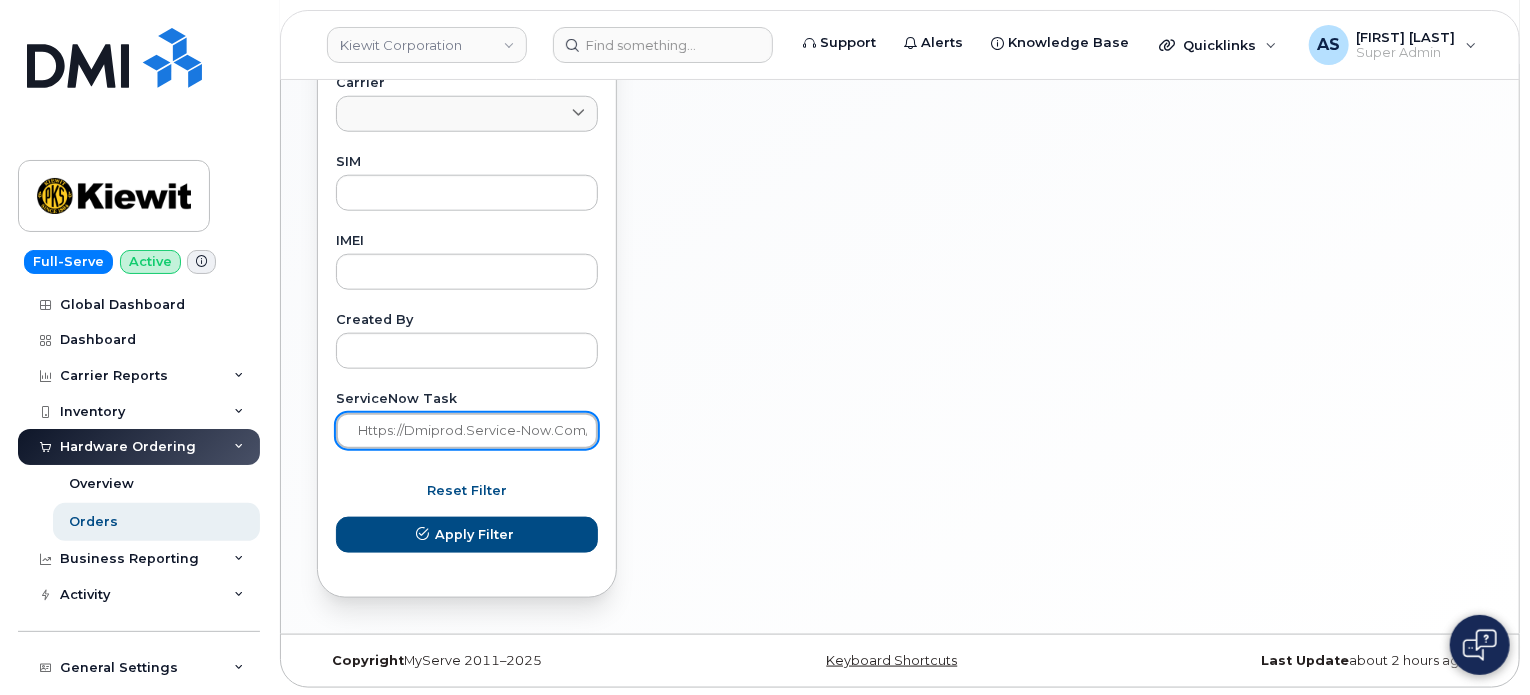 scroll, scrollTop: 0, scrollLeft: 493, axis: horizontal 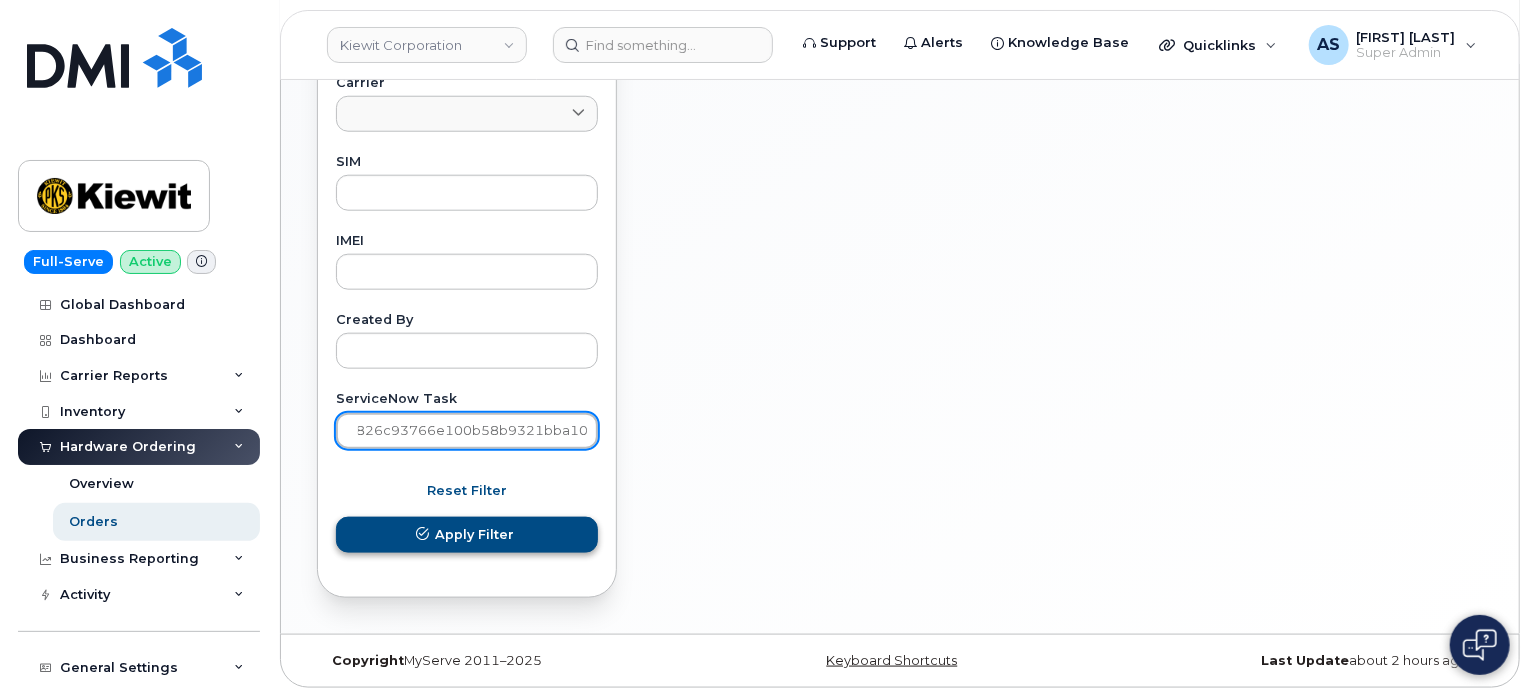 type on "https://dmiprod.service-now.com/nav_to.do?uri=sc_task.do?sys_id=0a52826c93766e100b58b9321bba103d" 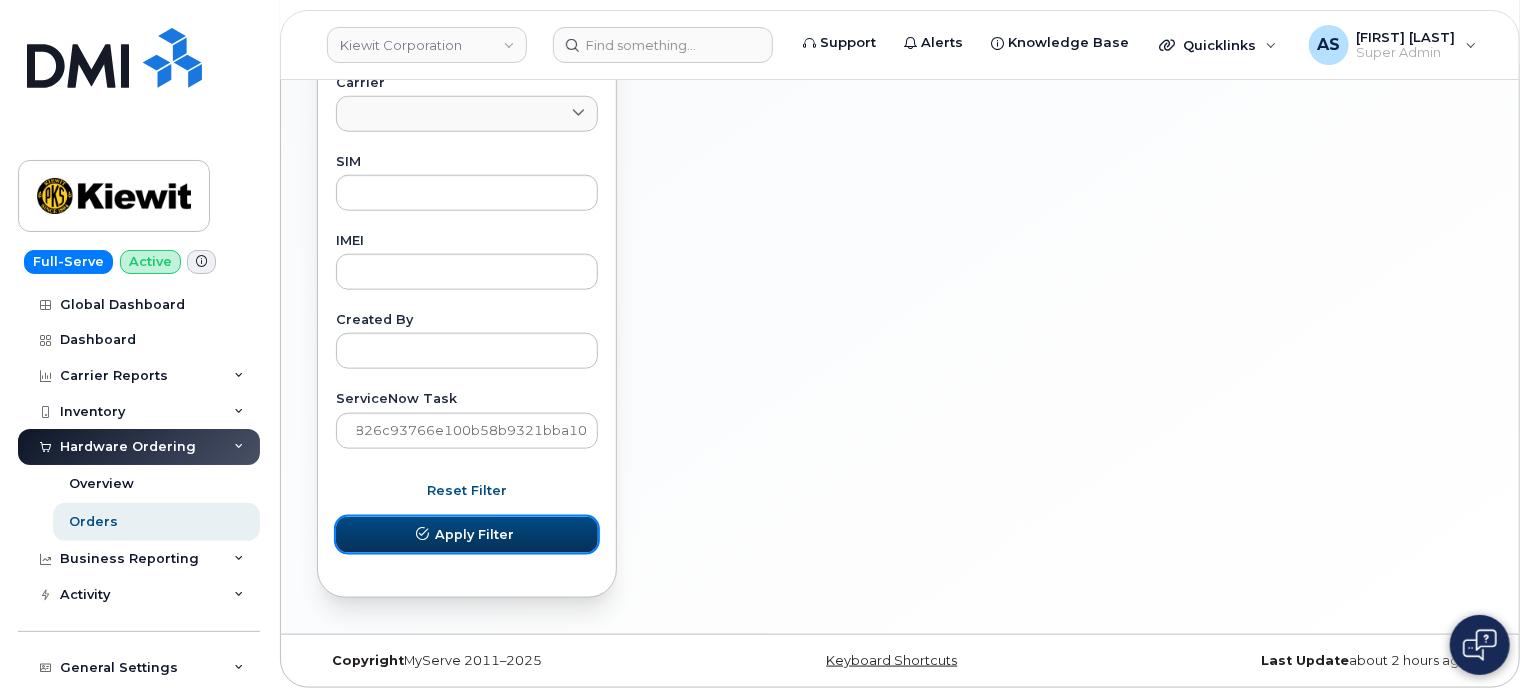 scroll, scrollTop: 0, scrollLeft: 0, axis: both 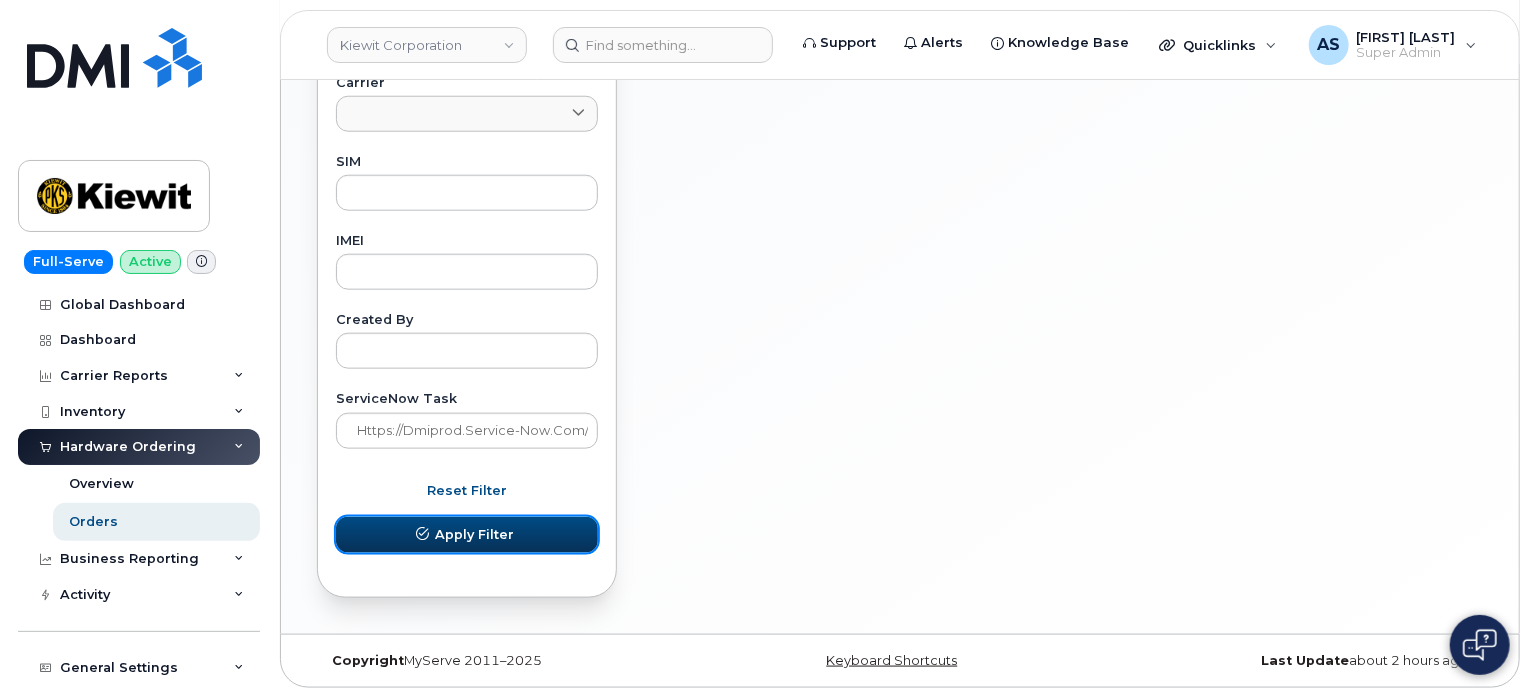 click on "Apply Filter" at bounding box center [467, 535] 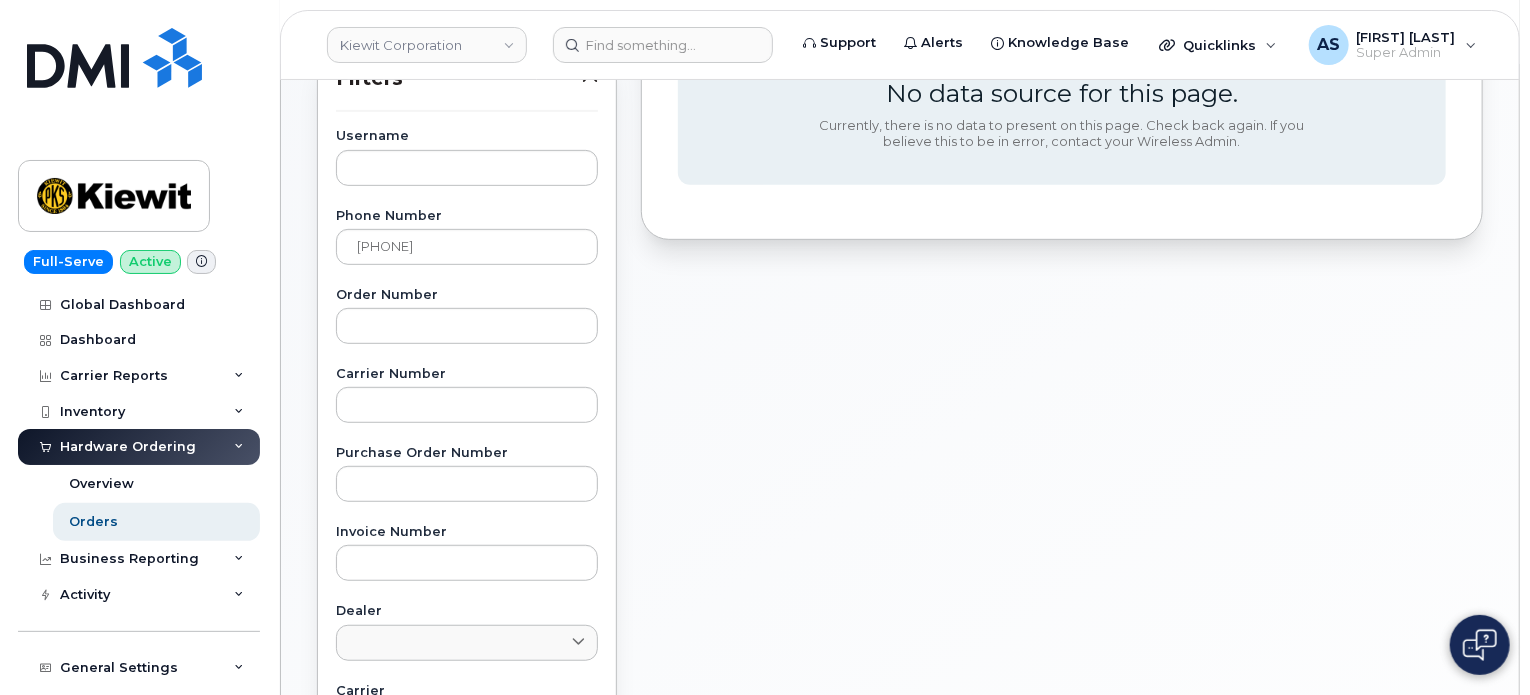 scroll, scrollTop: 272, scrollLeft: 0, axis: vertical 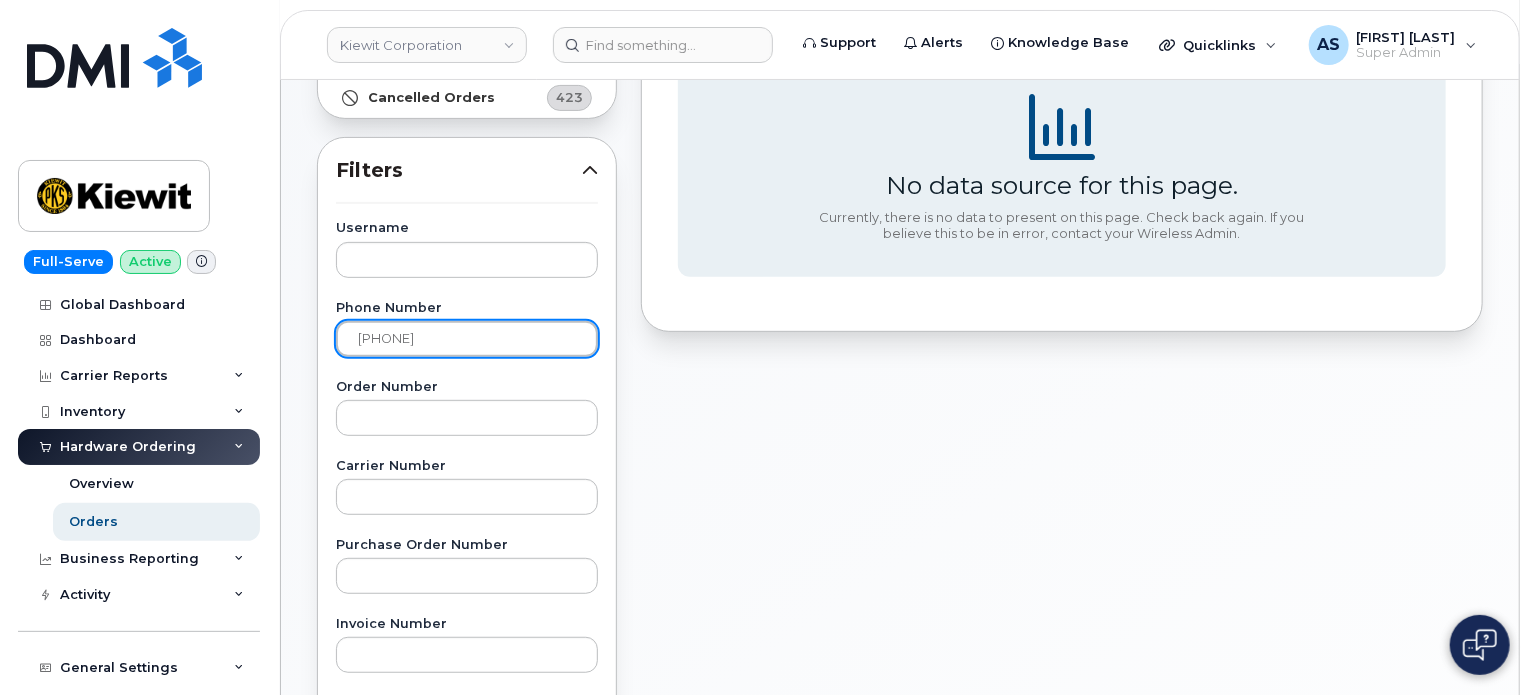 click on "[PHONE]" at bounding box center [467, 339] 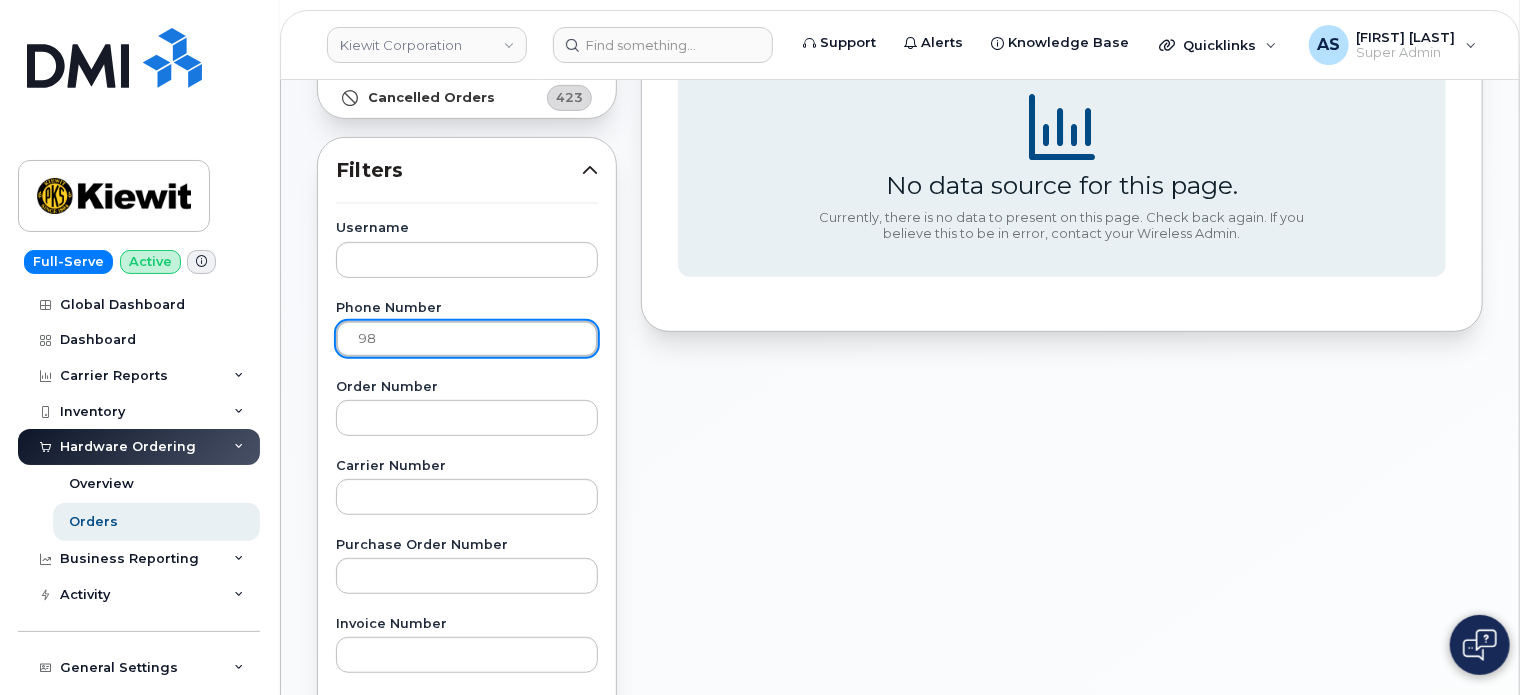 type on "9" 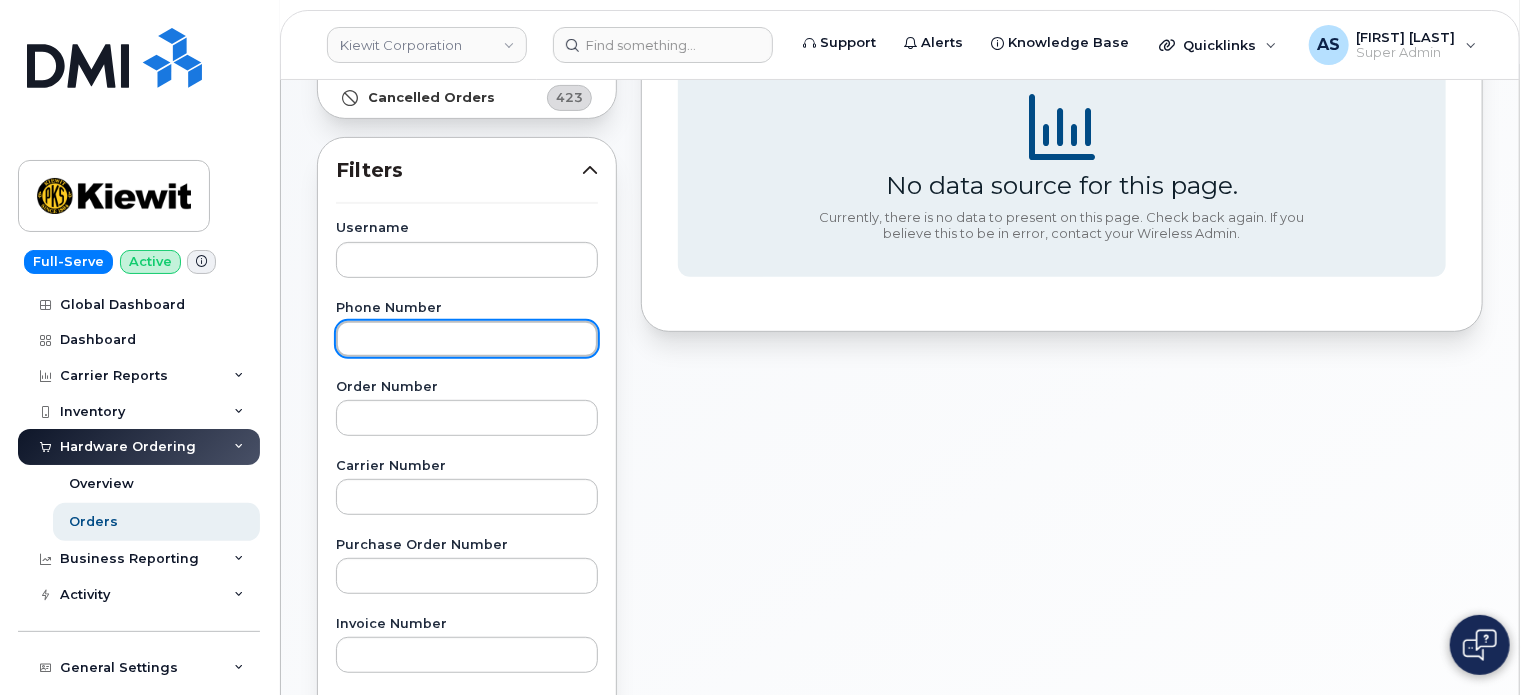type 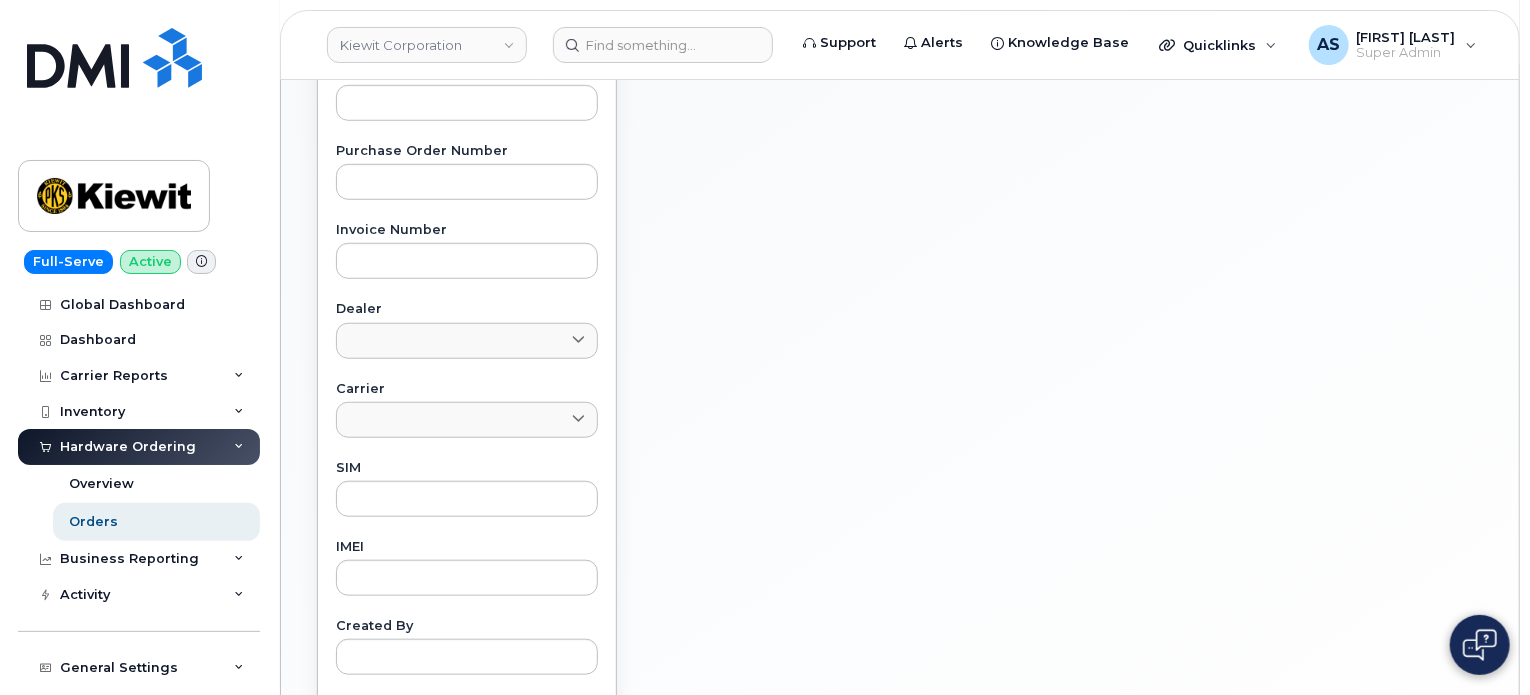 scroll, scrollTop: 972, scrollLeft: 0, axis: vertical 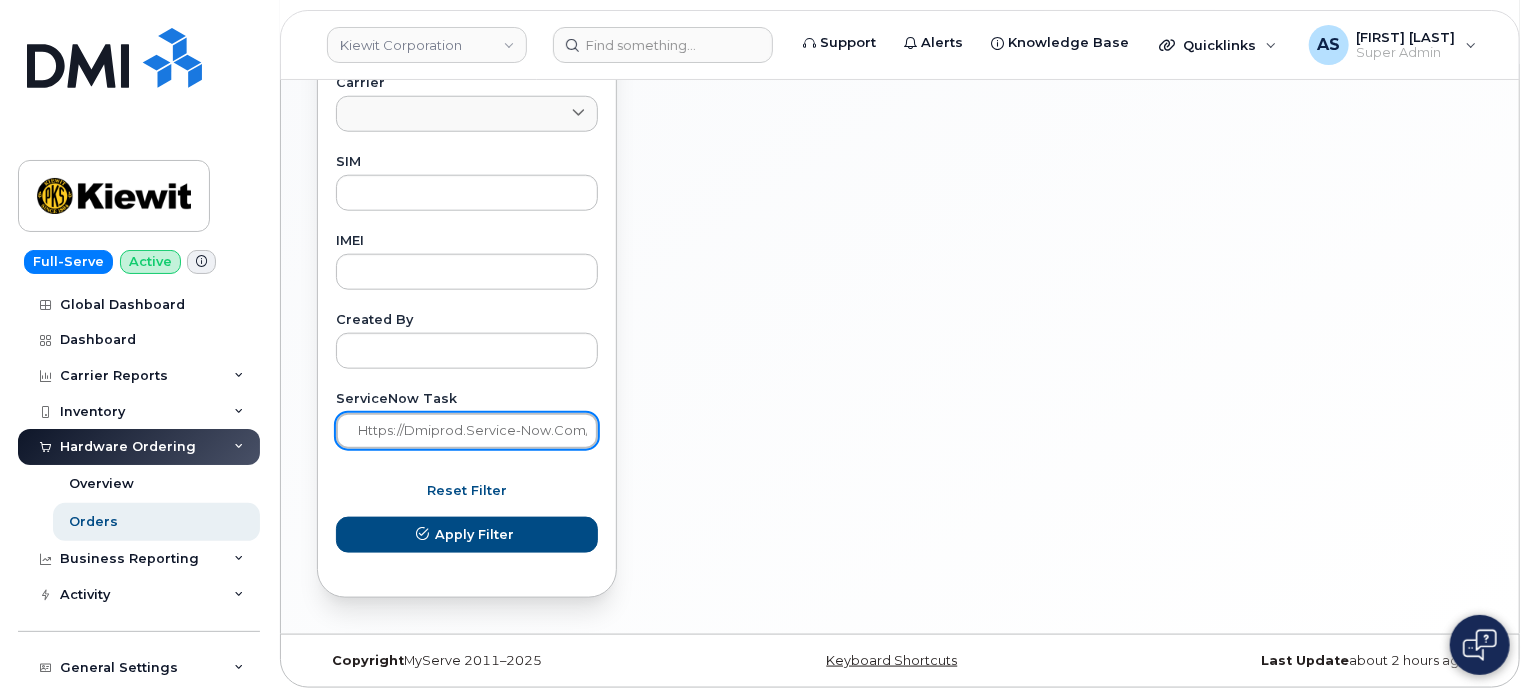 click on "https://dmiprod.service-now.com/nav_to.do?uri=sc_task.do?sys_id=0a52826c93766e100b58b9321bba103d" at bounding box center (467, 431) 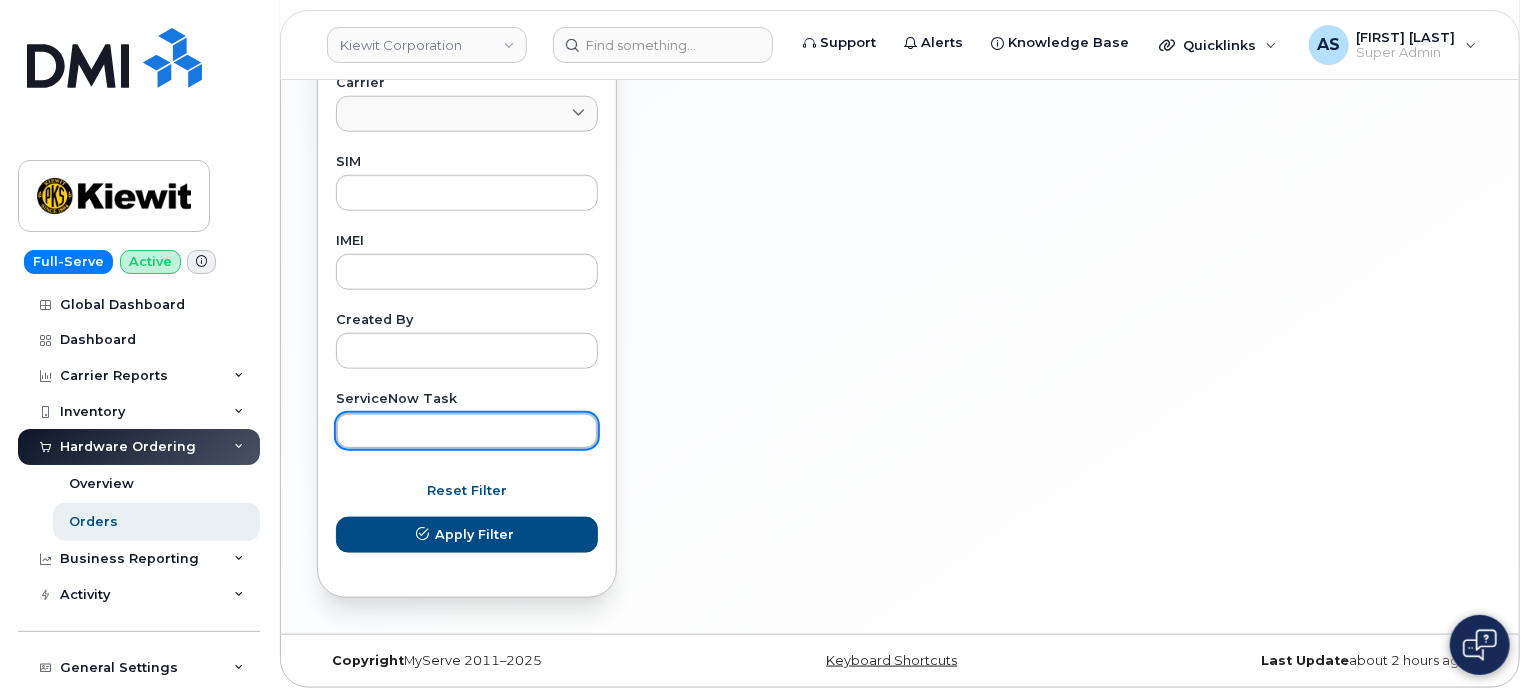 paste on "TASK0638054" 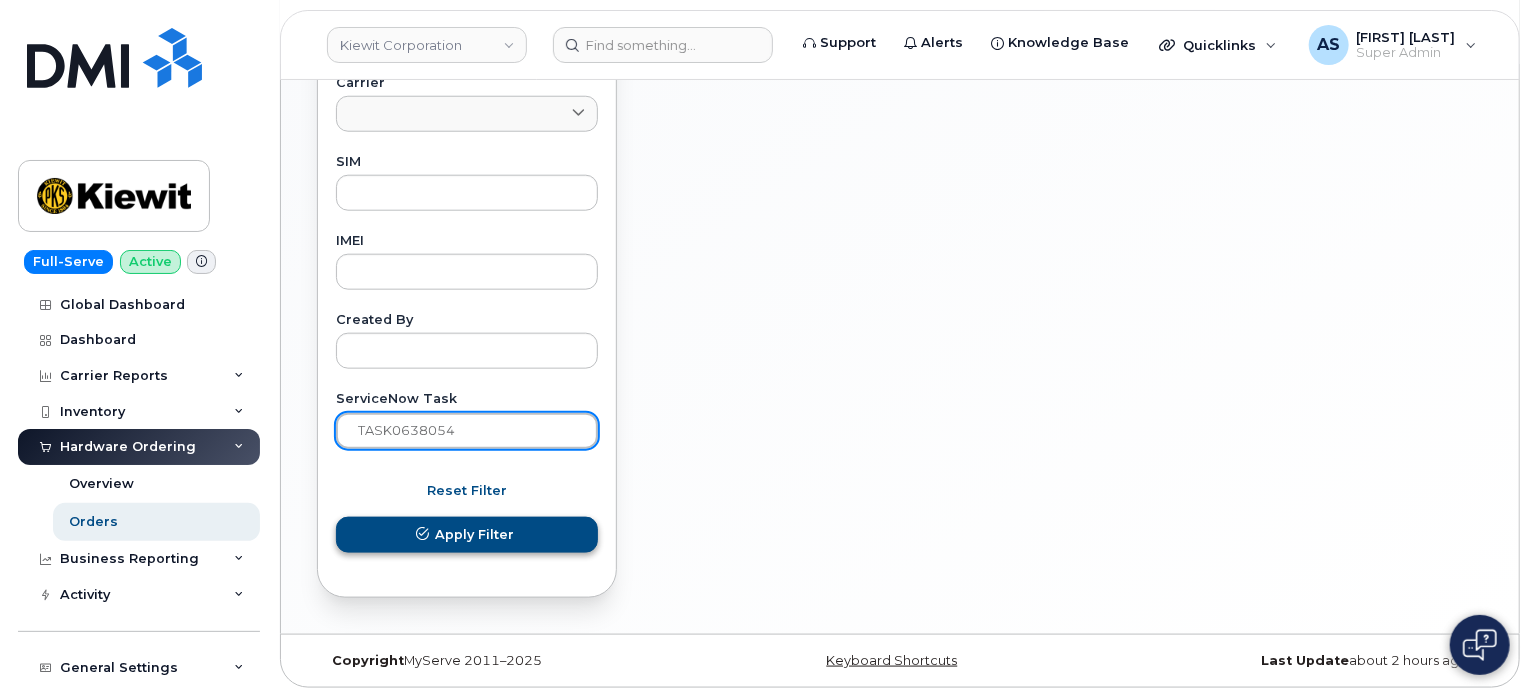 type on "TASK0638054" 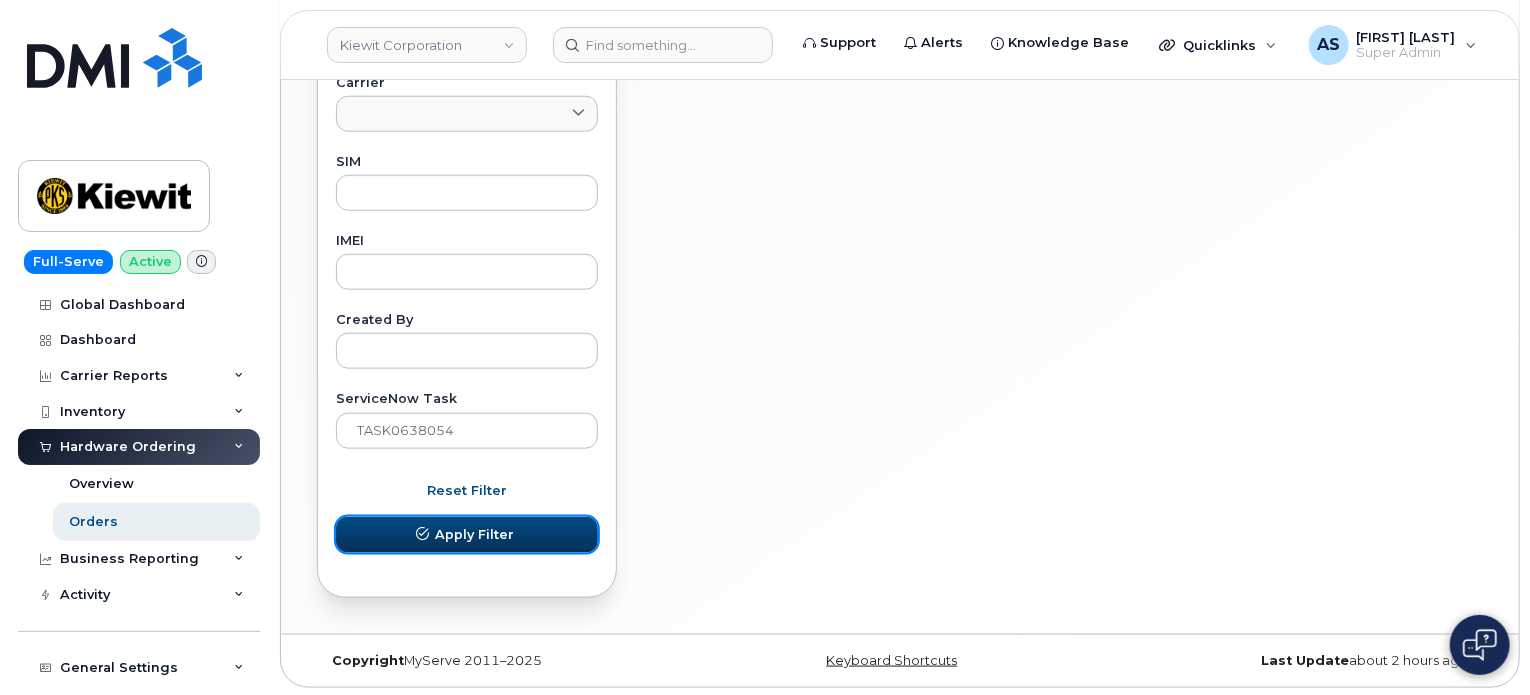 click on "Apply Filter" at bounding box center [467, 535] 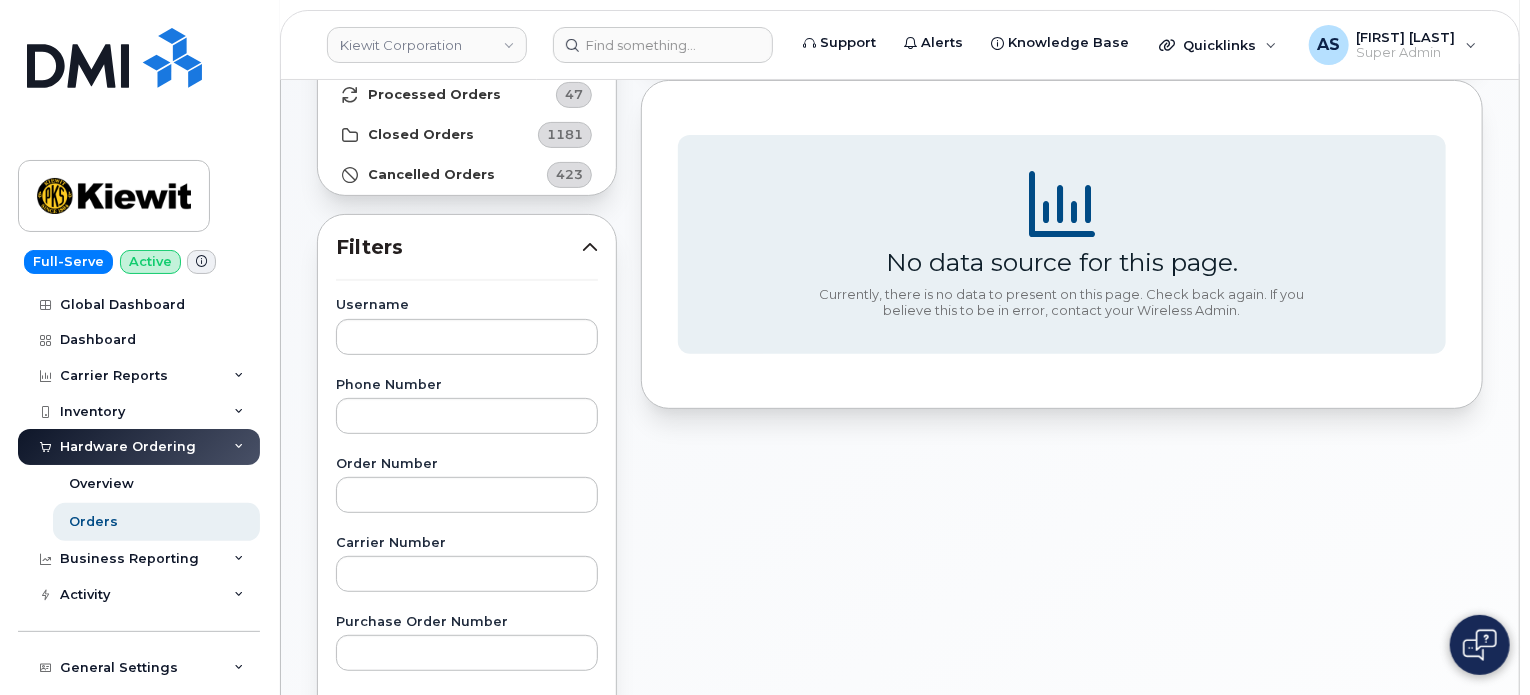 scroll, scrollTop: 0, scrollLeft: 0, axis: both 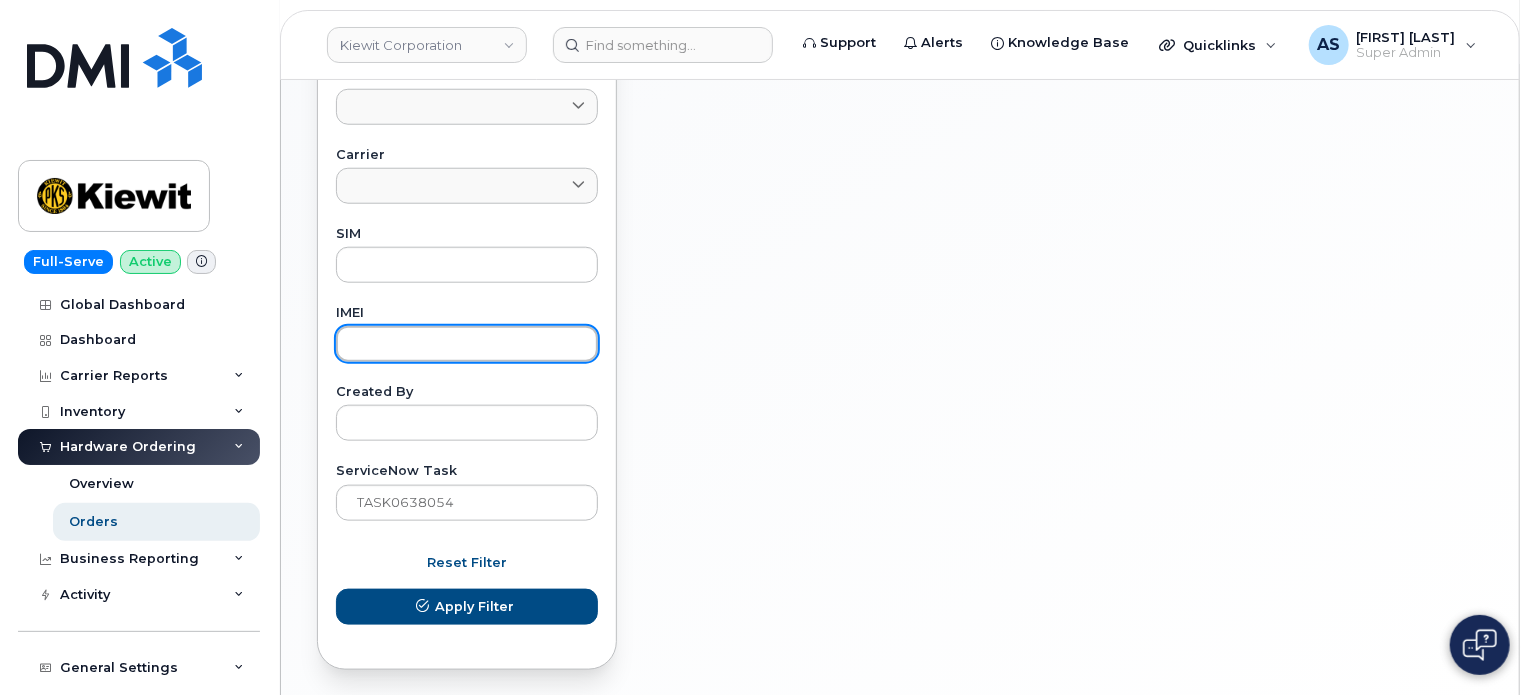 paste on "356526072925088" 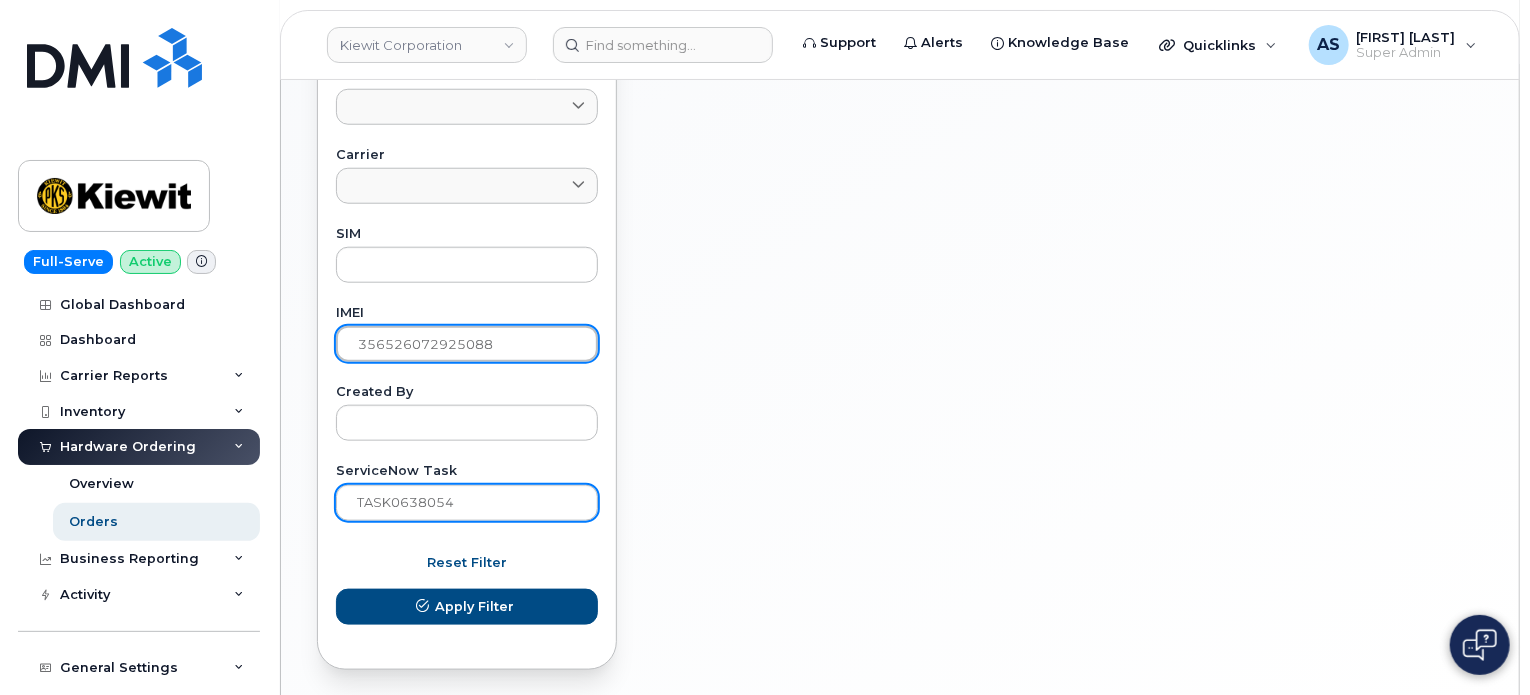 type on "356526072925088" 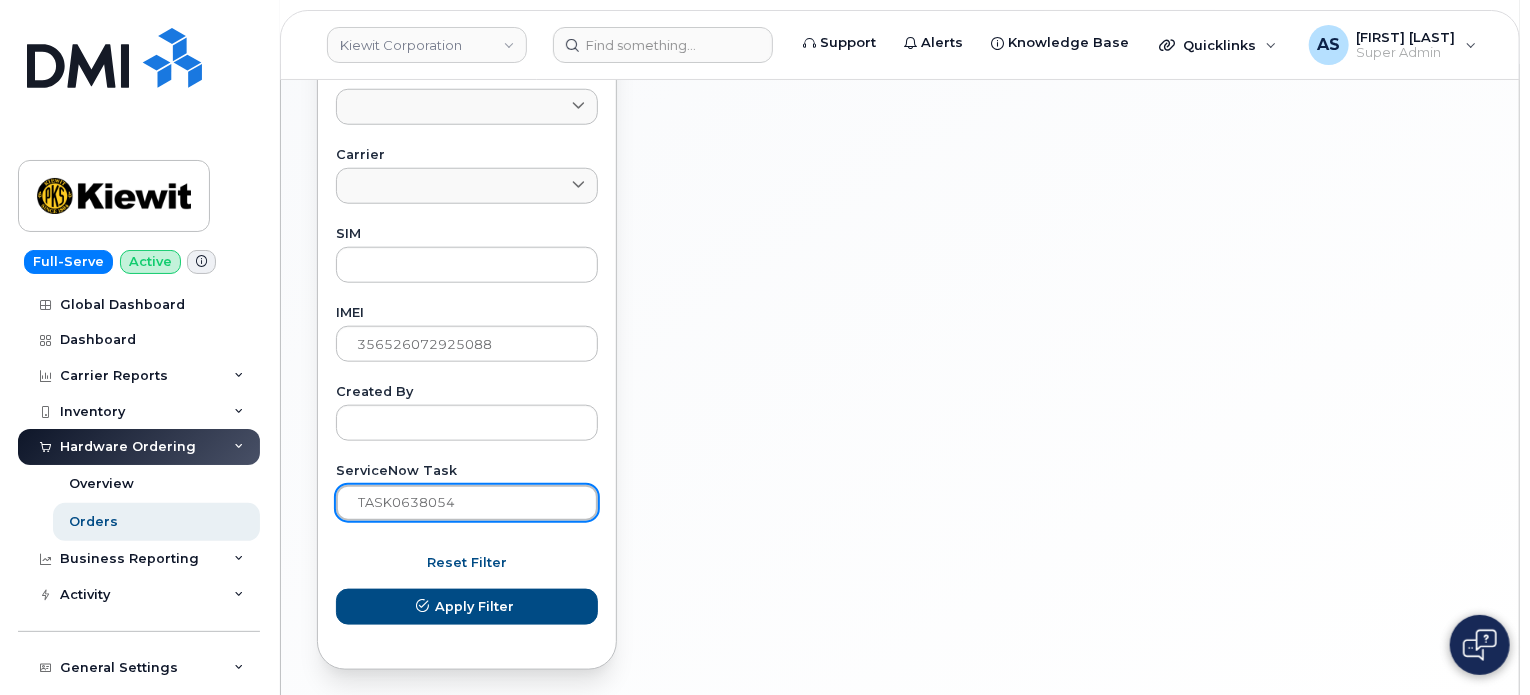 drag, startPoint x: 486, startPoint y: 515, endPoint x: 70, endPoint y: 513, distance: 416.00482 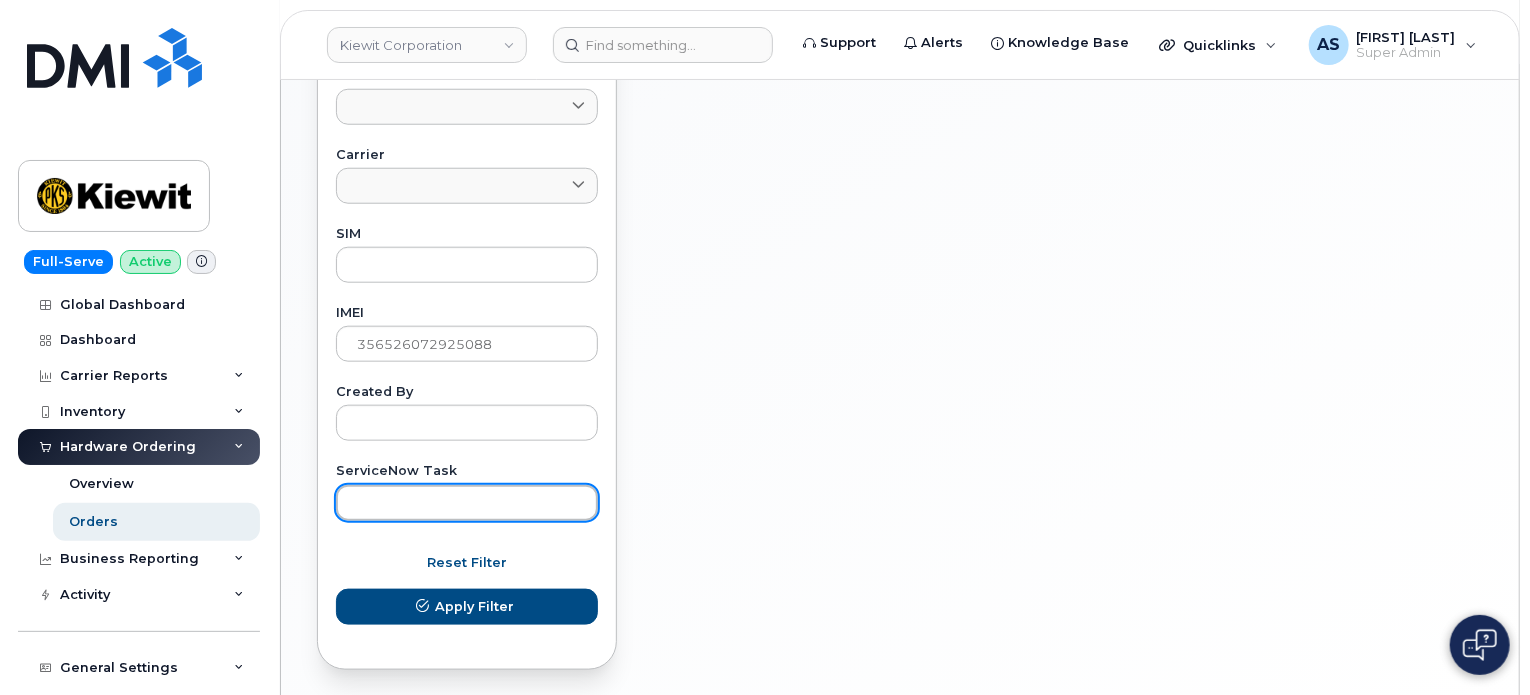 type 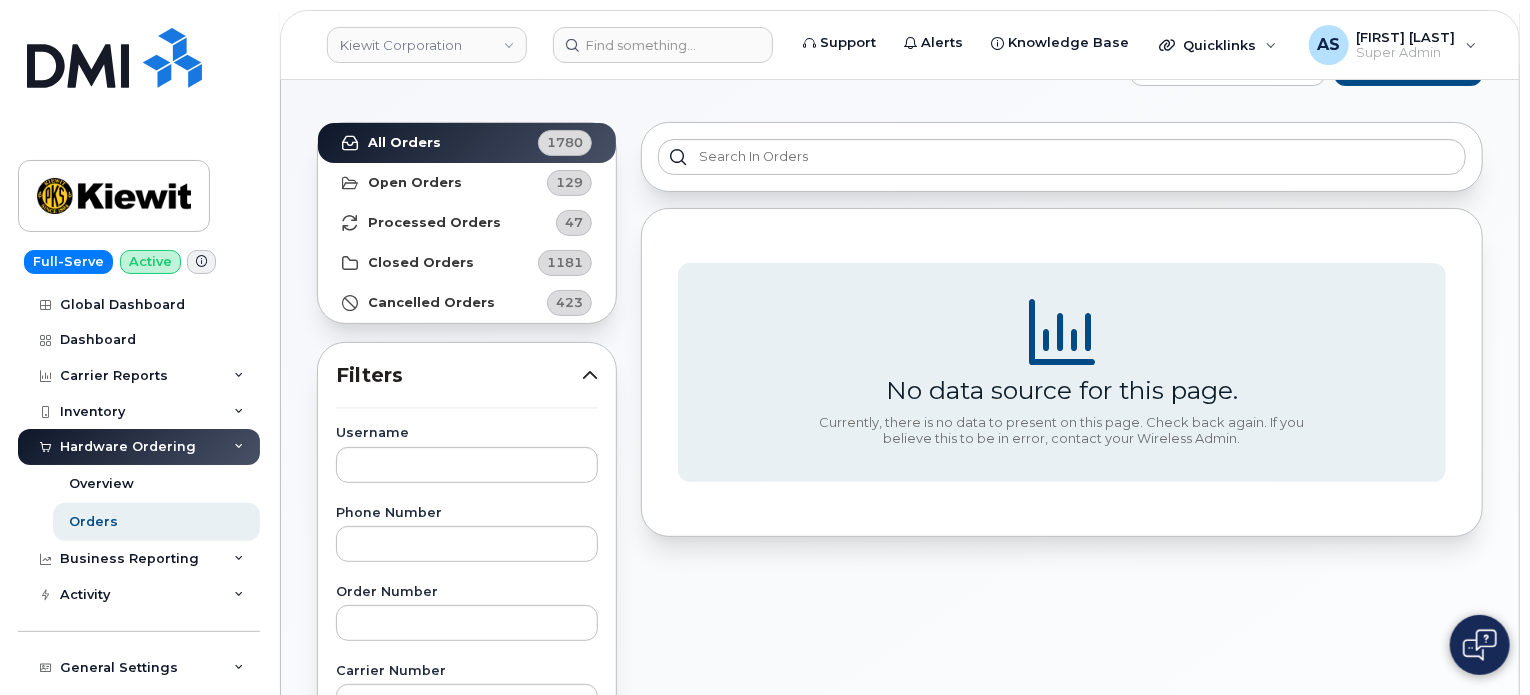 scroll, scrollTop: 0, scrollLeft: 0, axis: both 